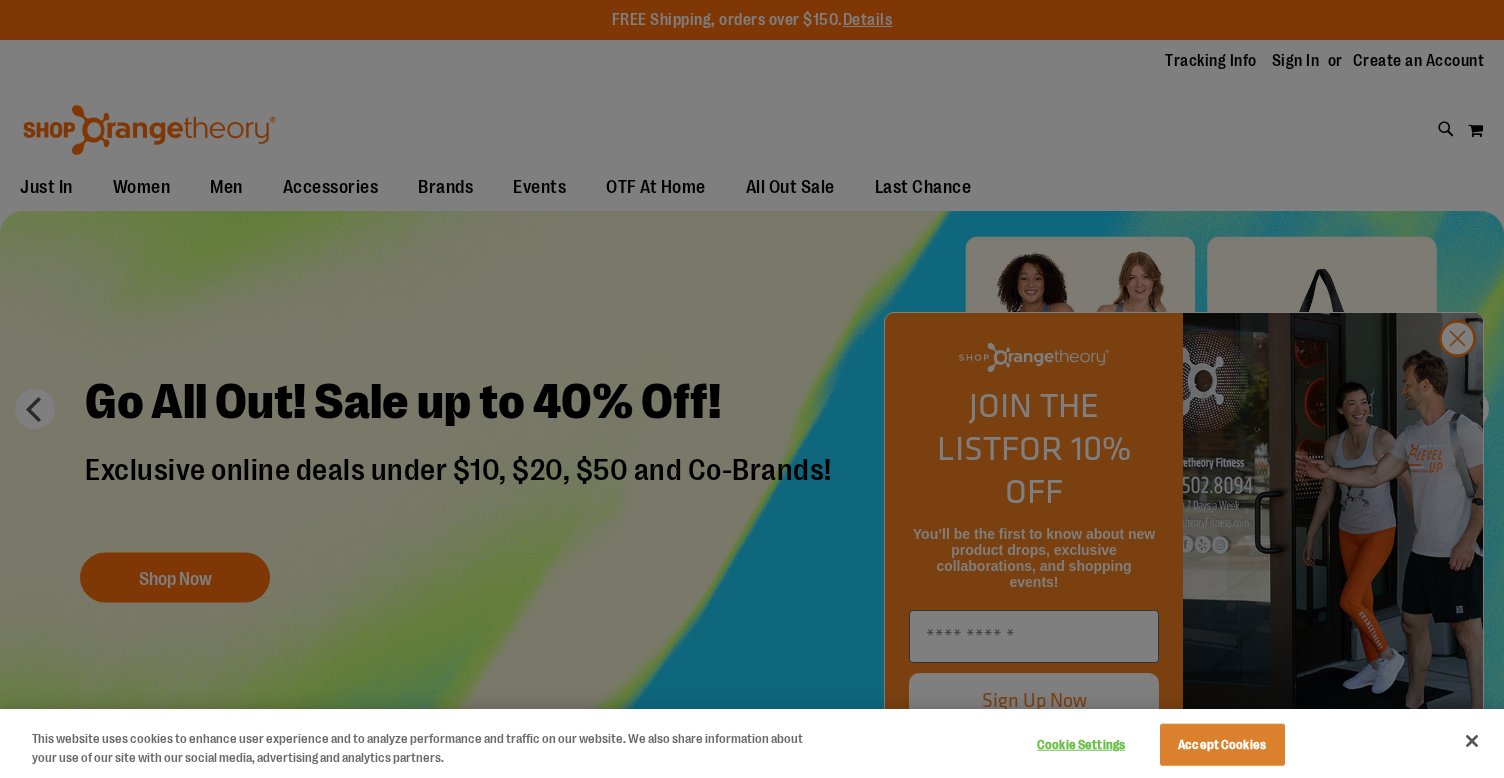 scroll, scrollTop: 0, scrollLeft: 0, axis: both 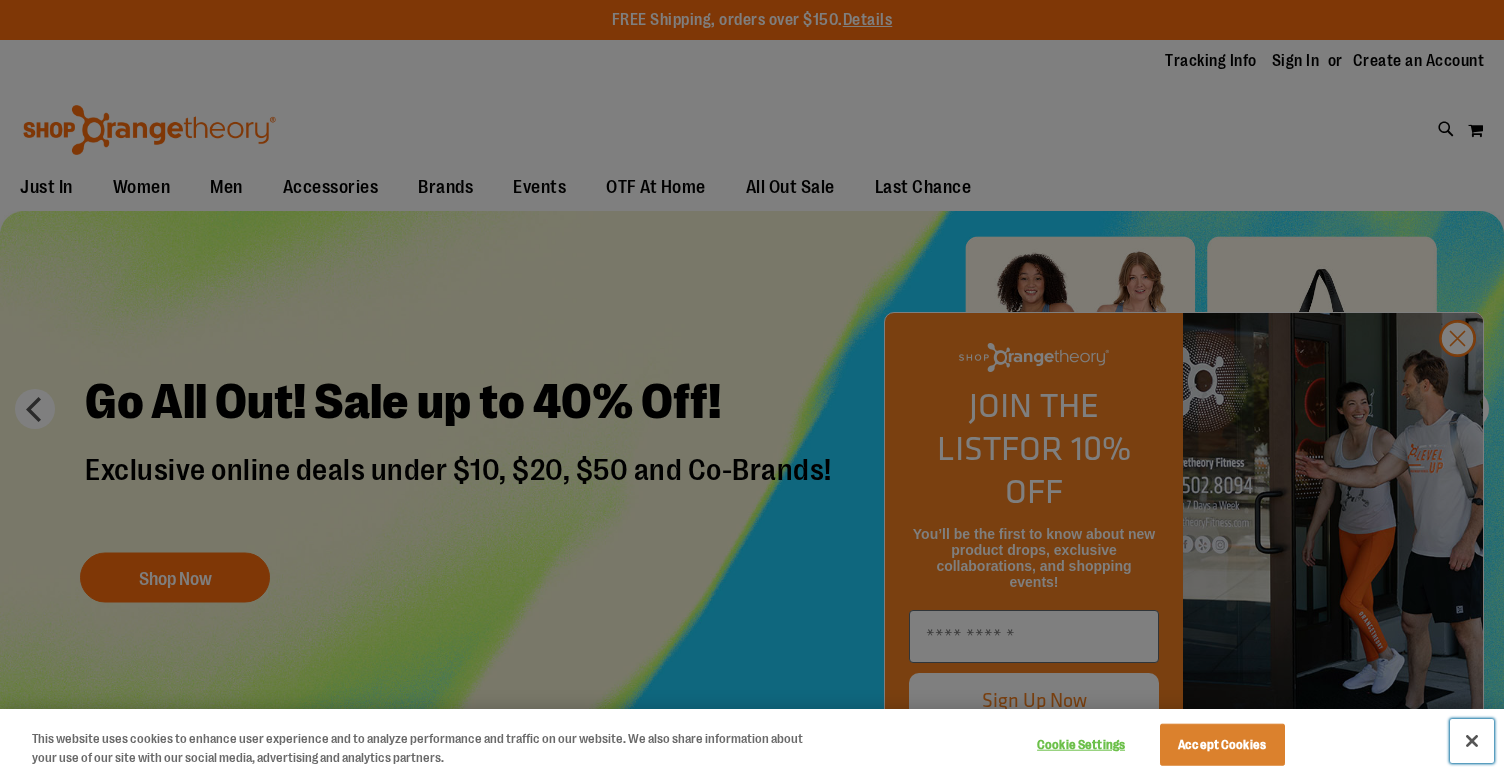 click at bounding box center [1472, 741] 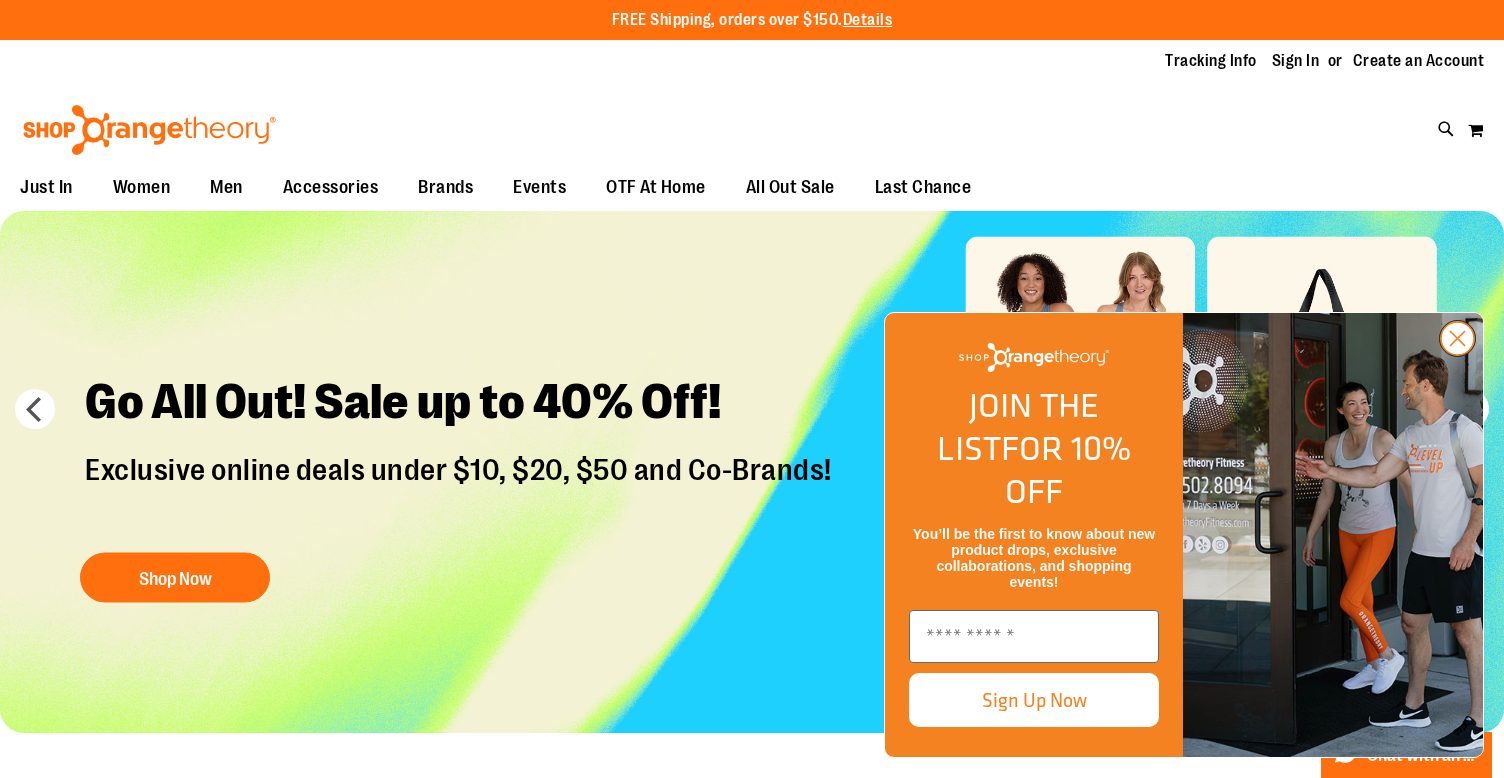 click 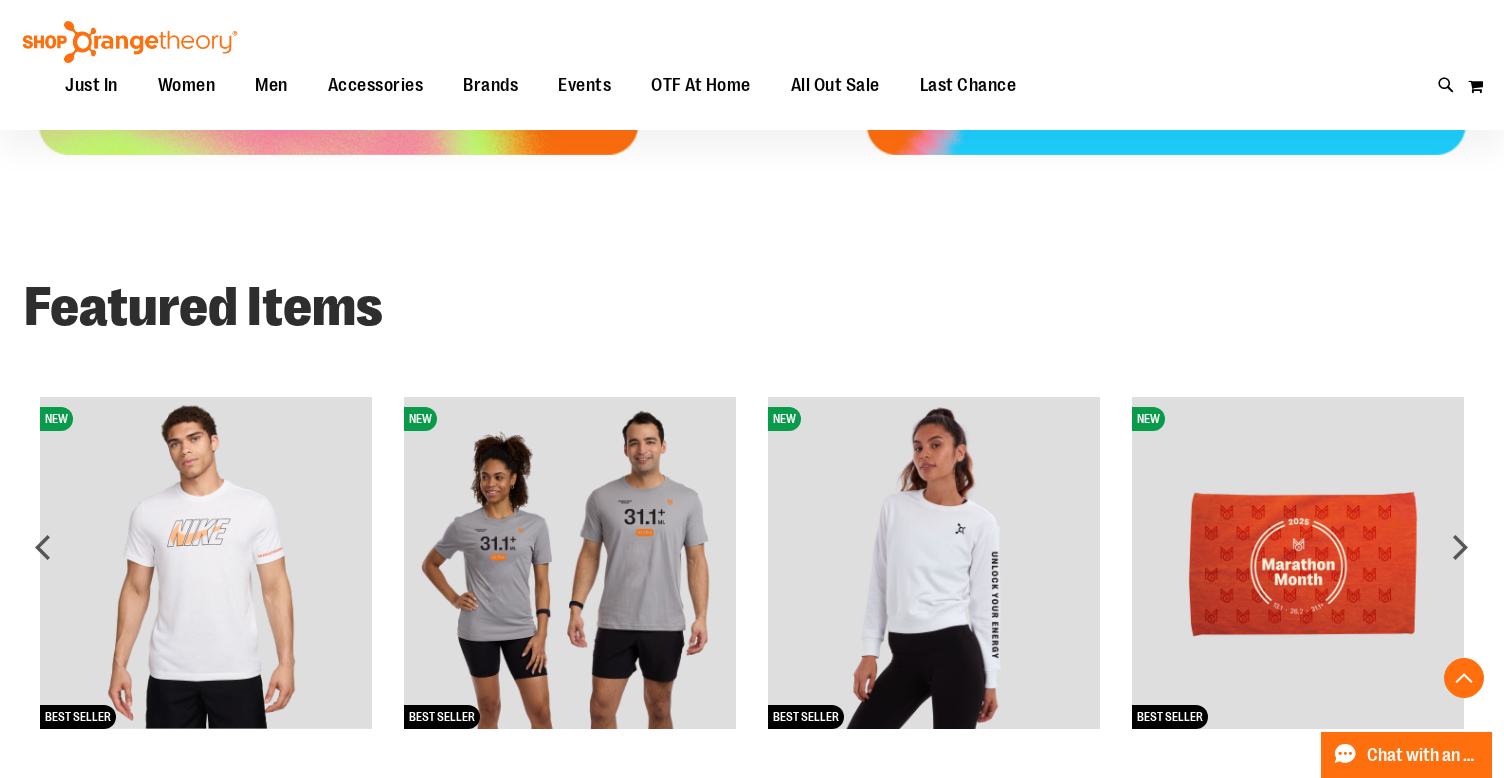 scroll, scrollTop: 1384, scrollLeft: 0, axis: vertical 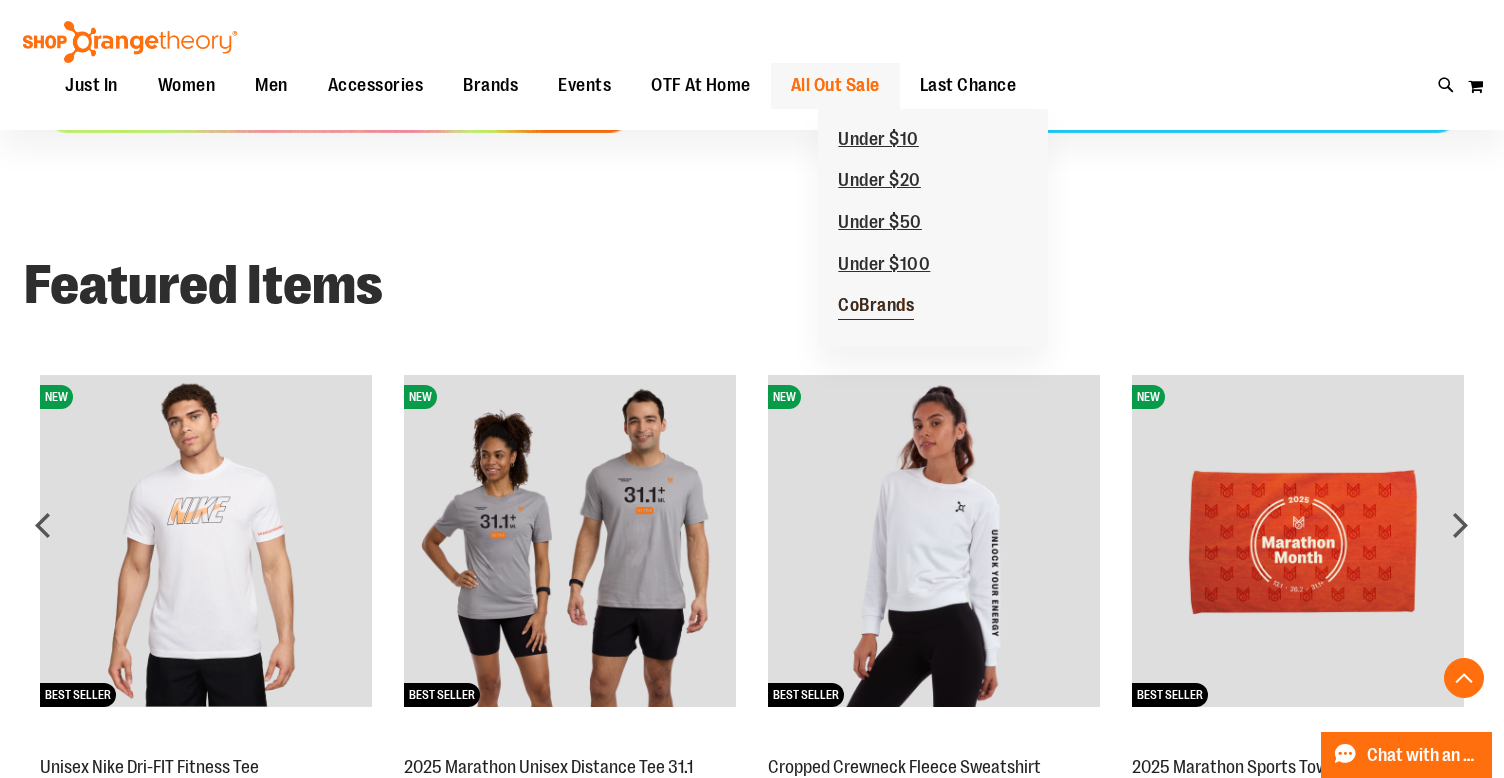 click on "CoBrands" at bounding box center [876, 307] 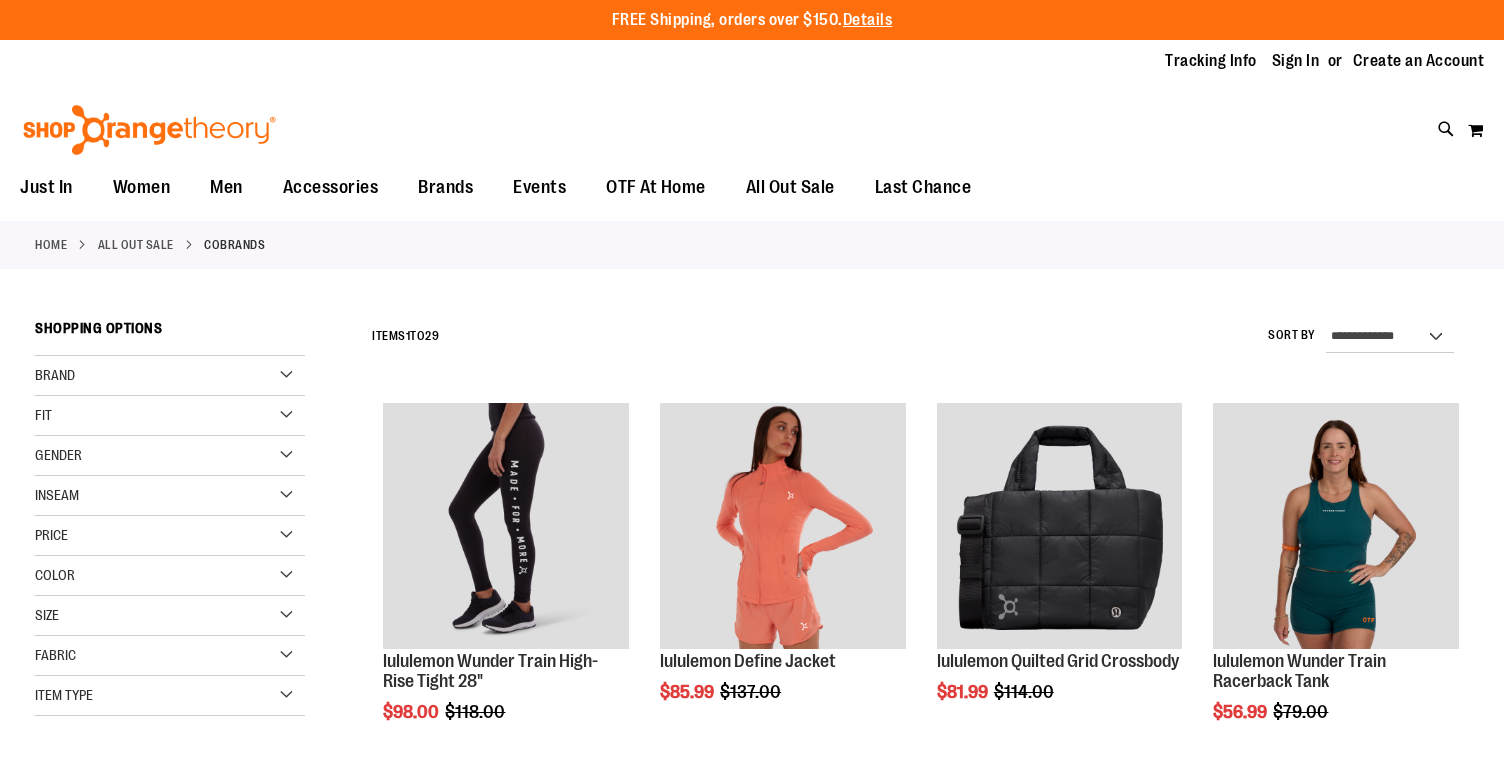scroll, scrollTop: 0, scrollLeft: 0, axis: both 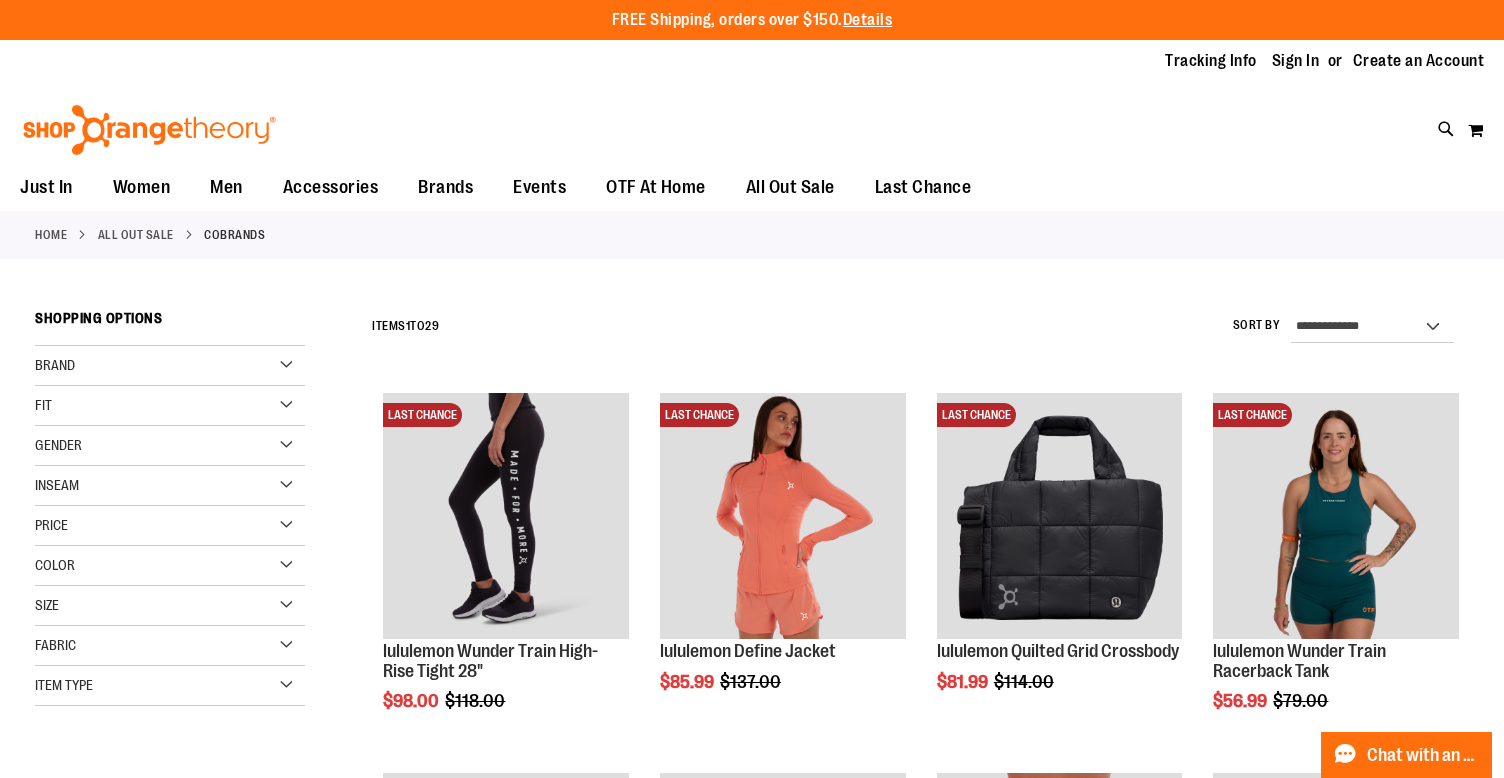 click on "Brand" at bounding box center (170, 366) 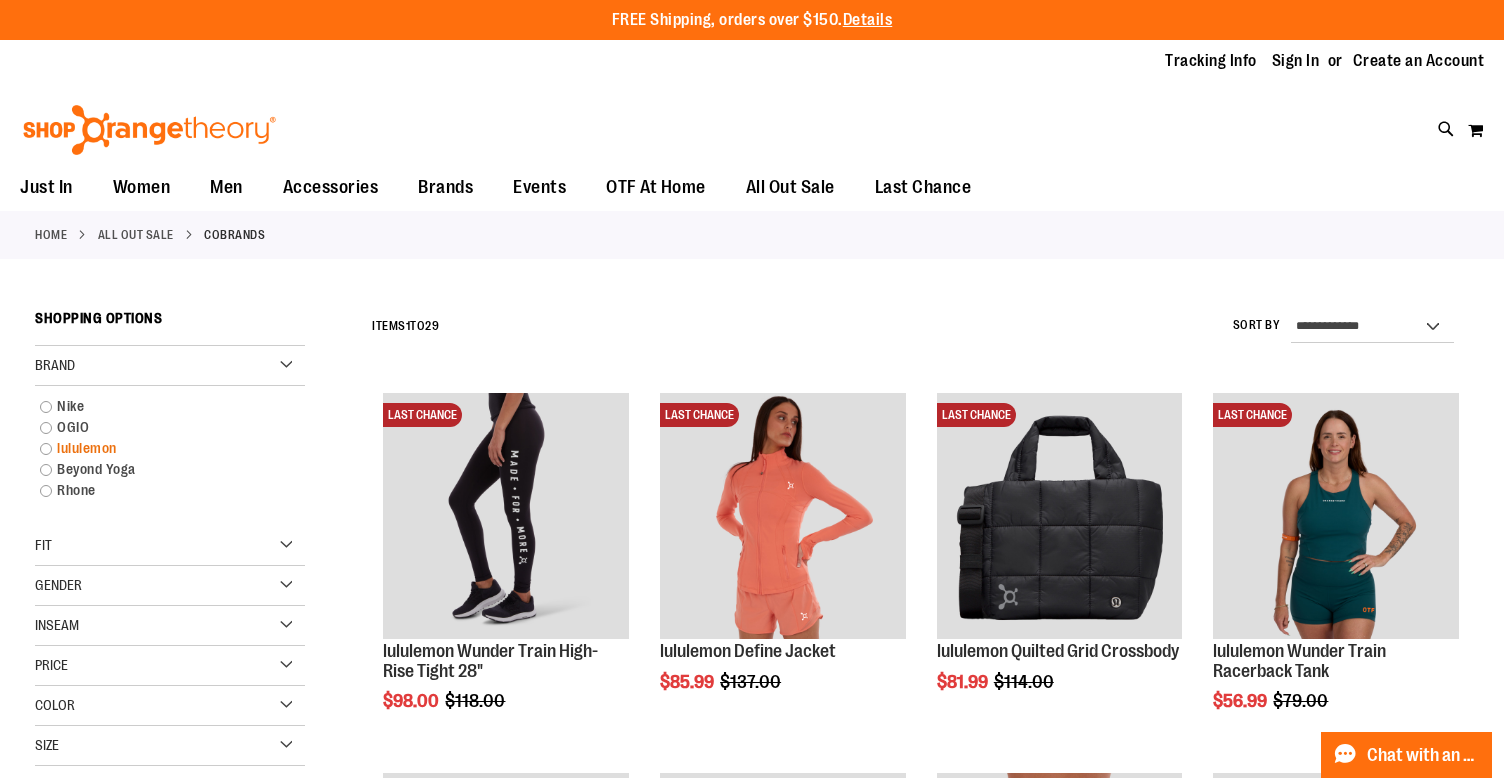 click on "lululemon" at bounding box center (159, 448) 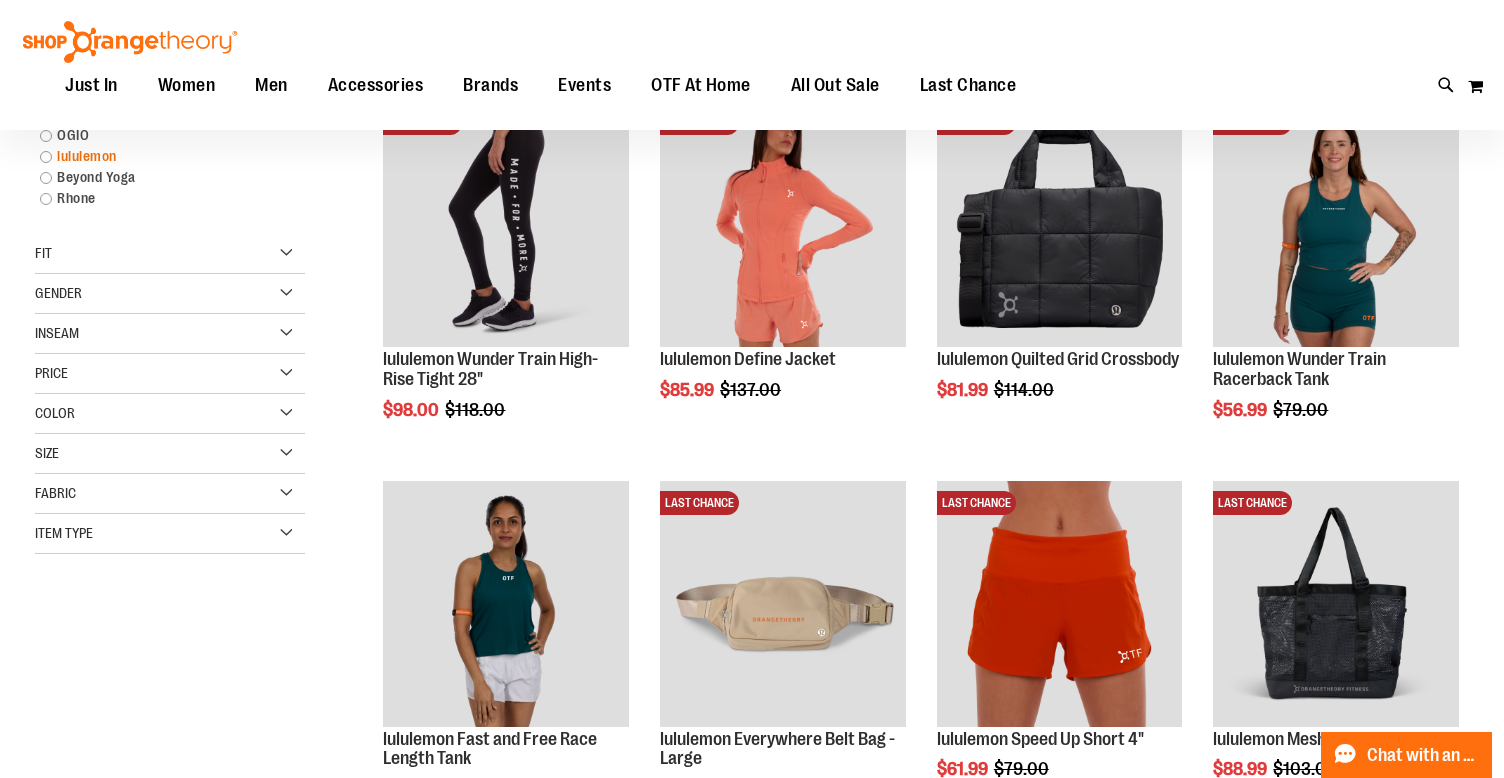 scroll, scrollTop: 301, scrollLeft: 0, axis: vertical 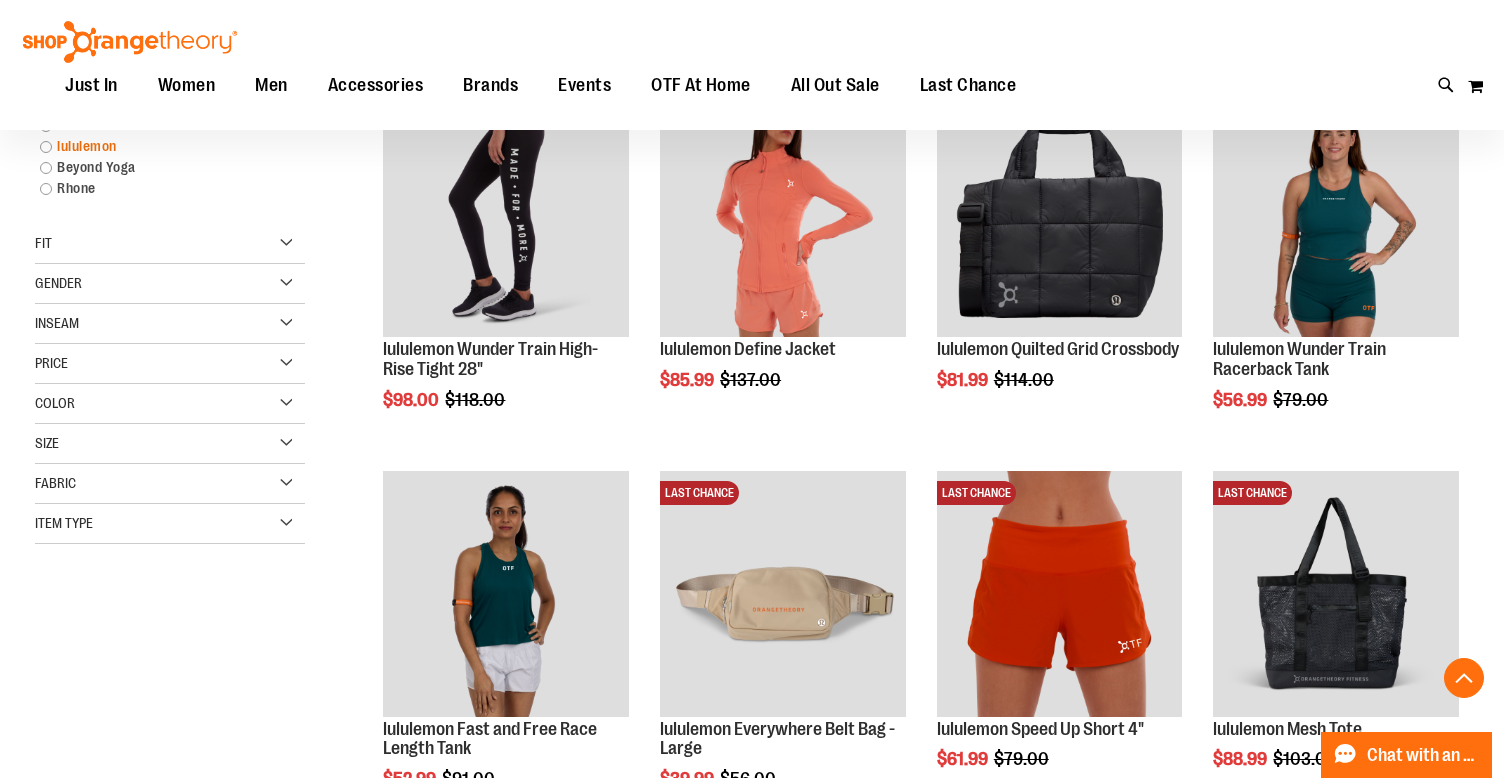 click on "lululemon" at bounding box center [159, 146] 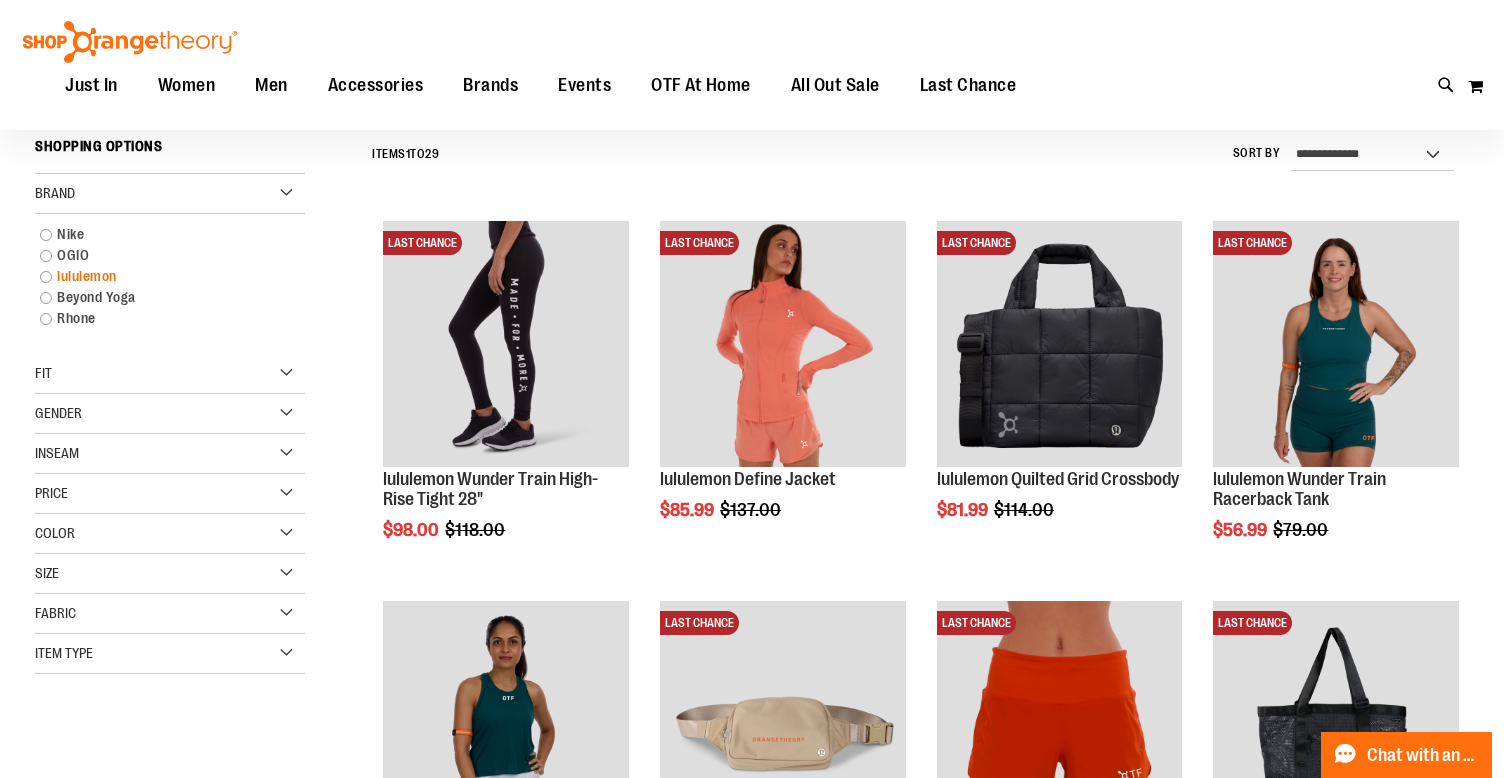 scroll, scrollTop: 171, scrollLeft: 0, axis: vertical 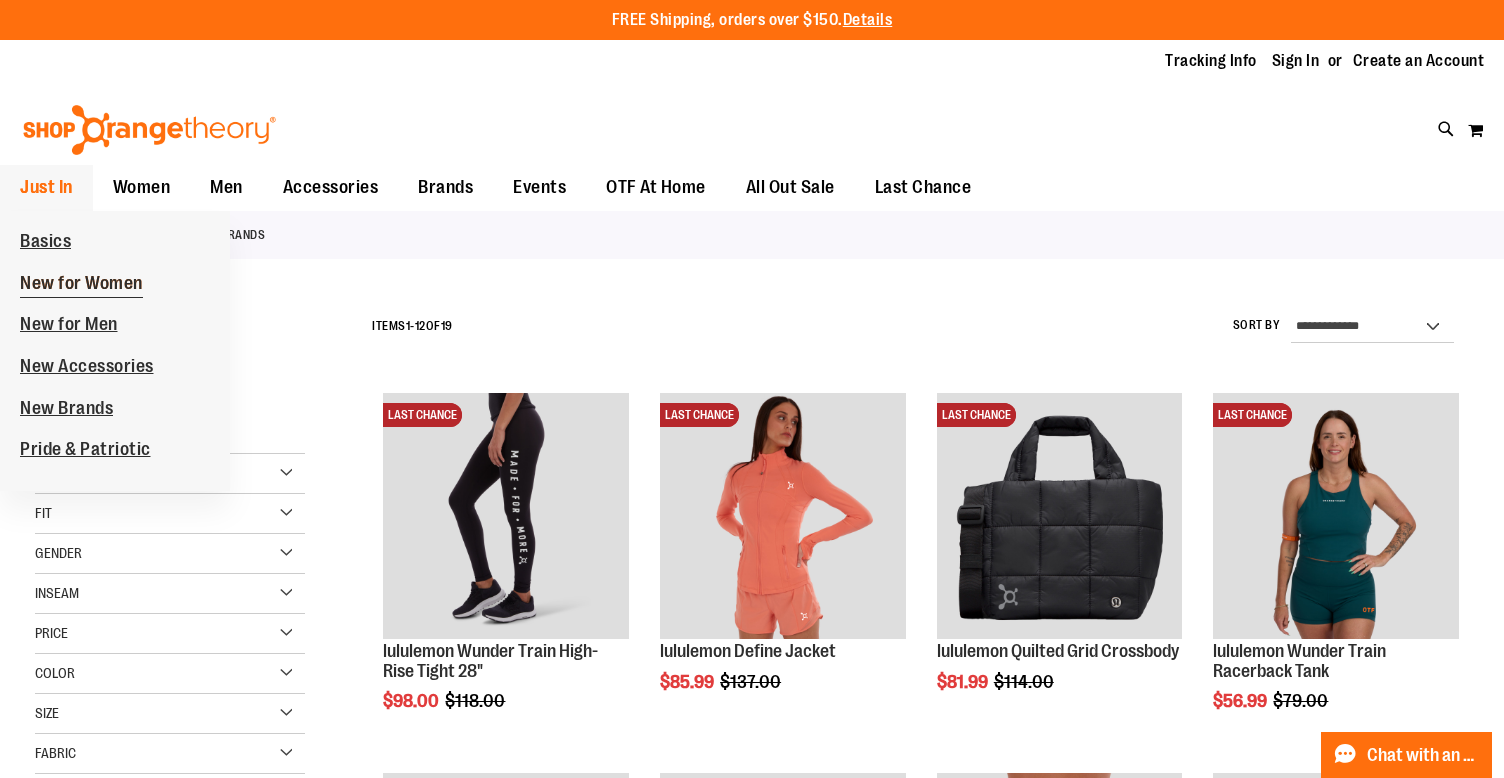 click on "New for Women" at bounding box center [81, 285] 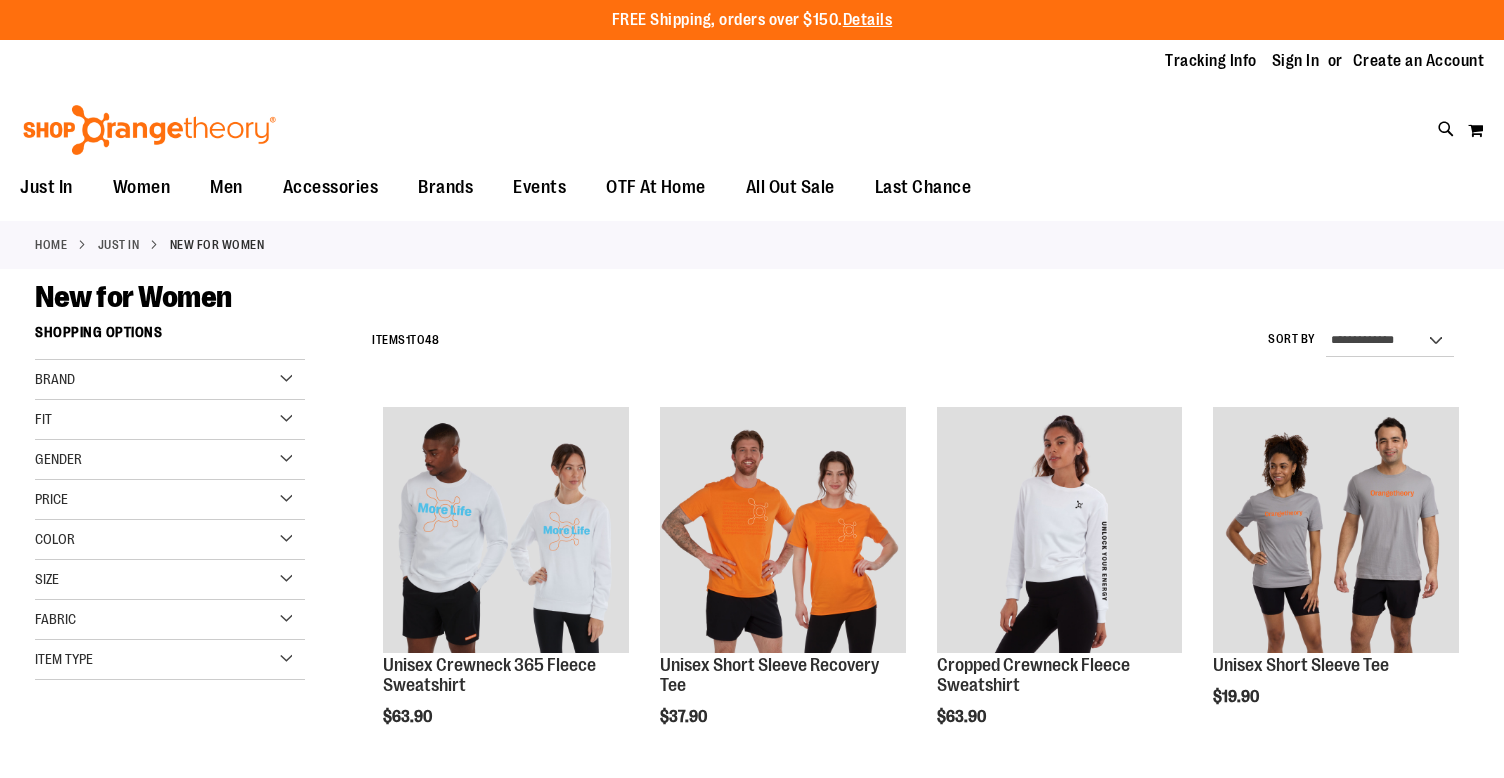 scroll, scrollTop: 0, scrollLeft: 0, axis: both 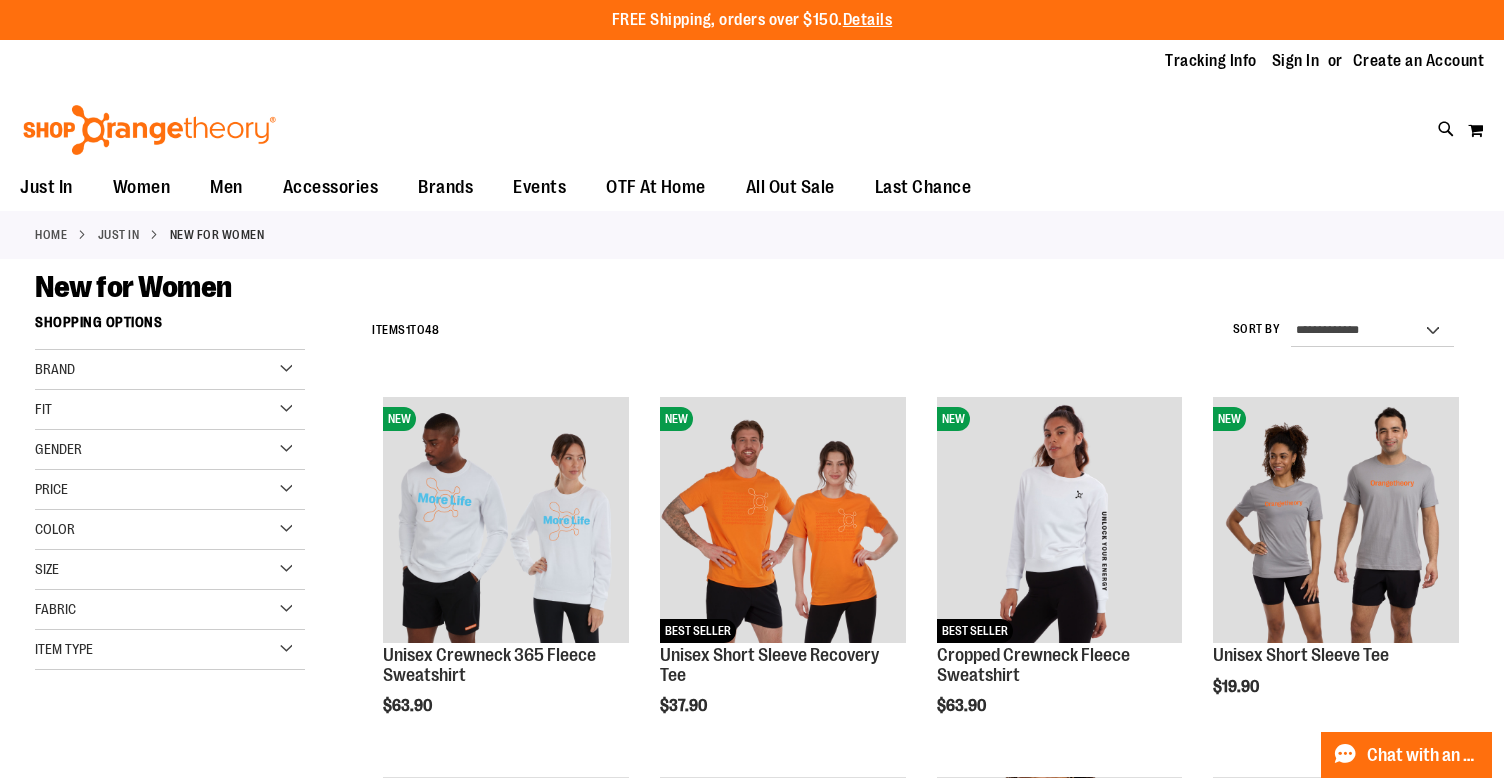 click on "Brand" at bounding box center (170, 370) 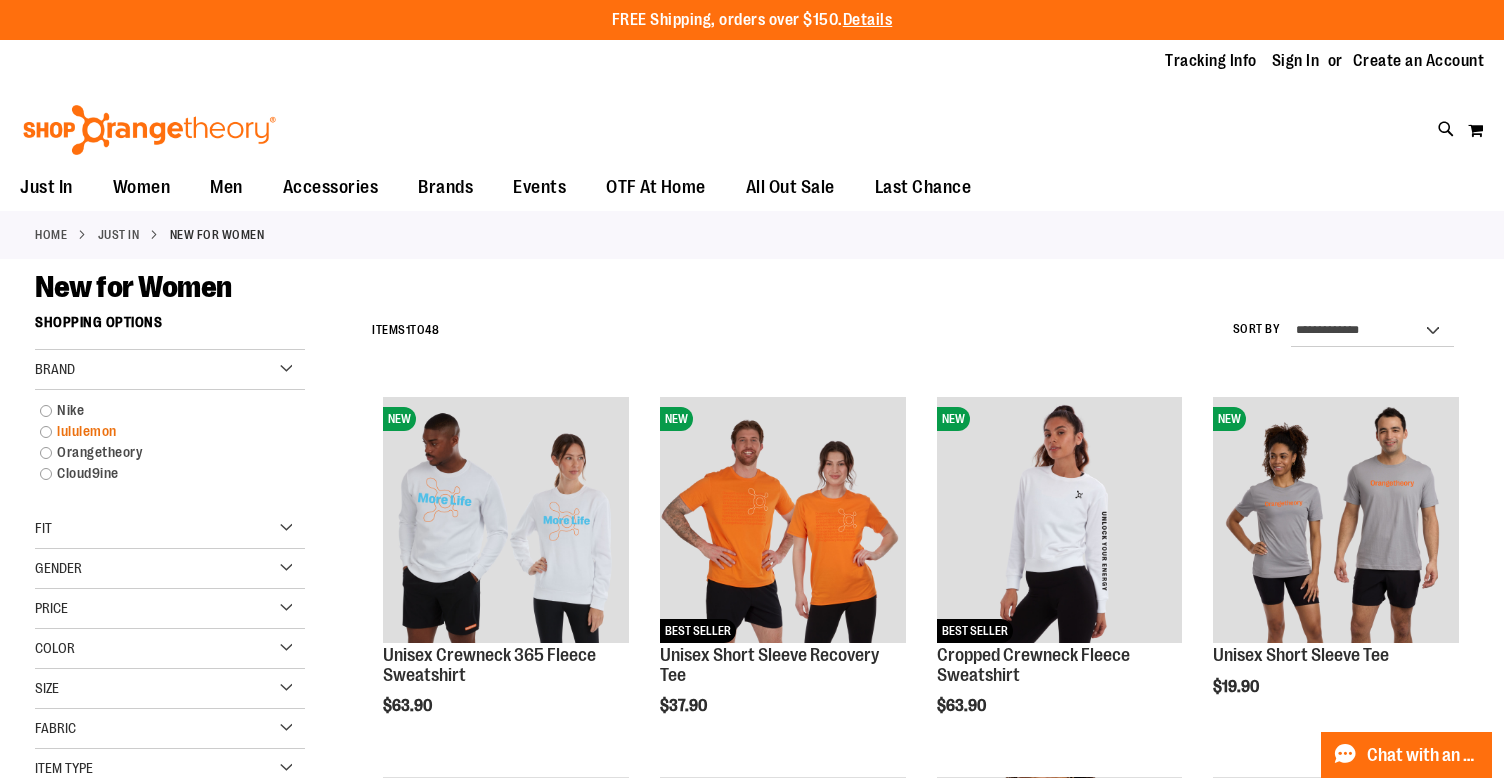 click on "lululemon" at bounding box center (159, 431) 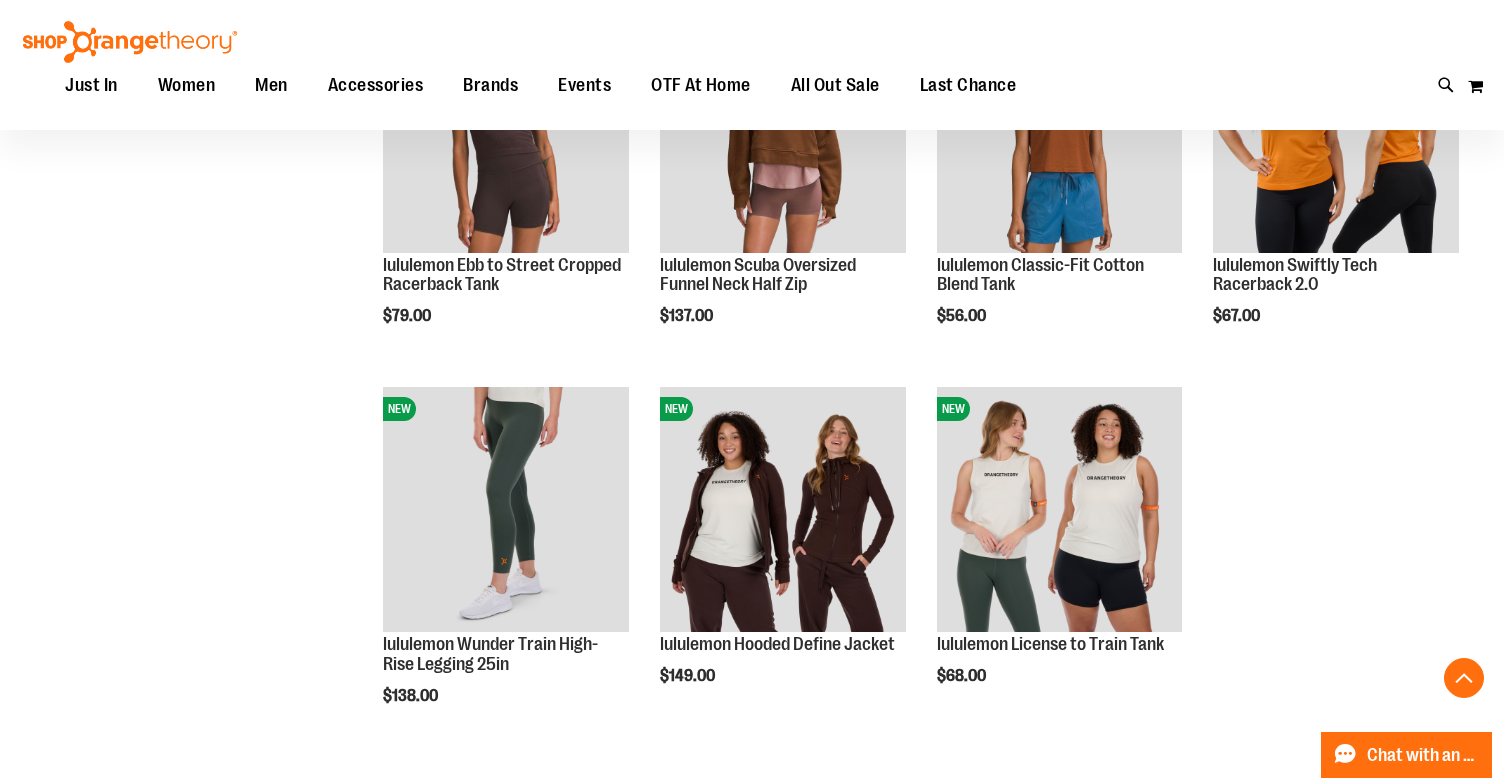 scroll, scrollTop: 767, scrollLeft: 0, axis: vertical 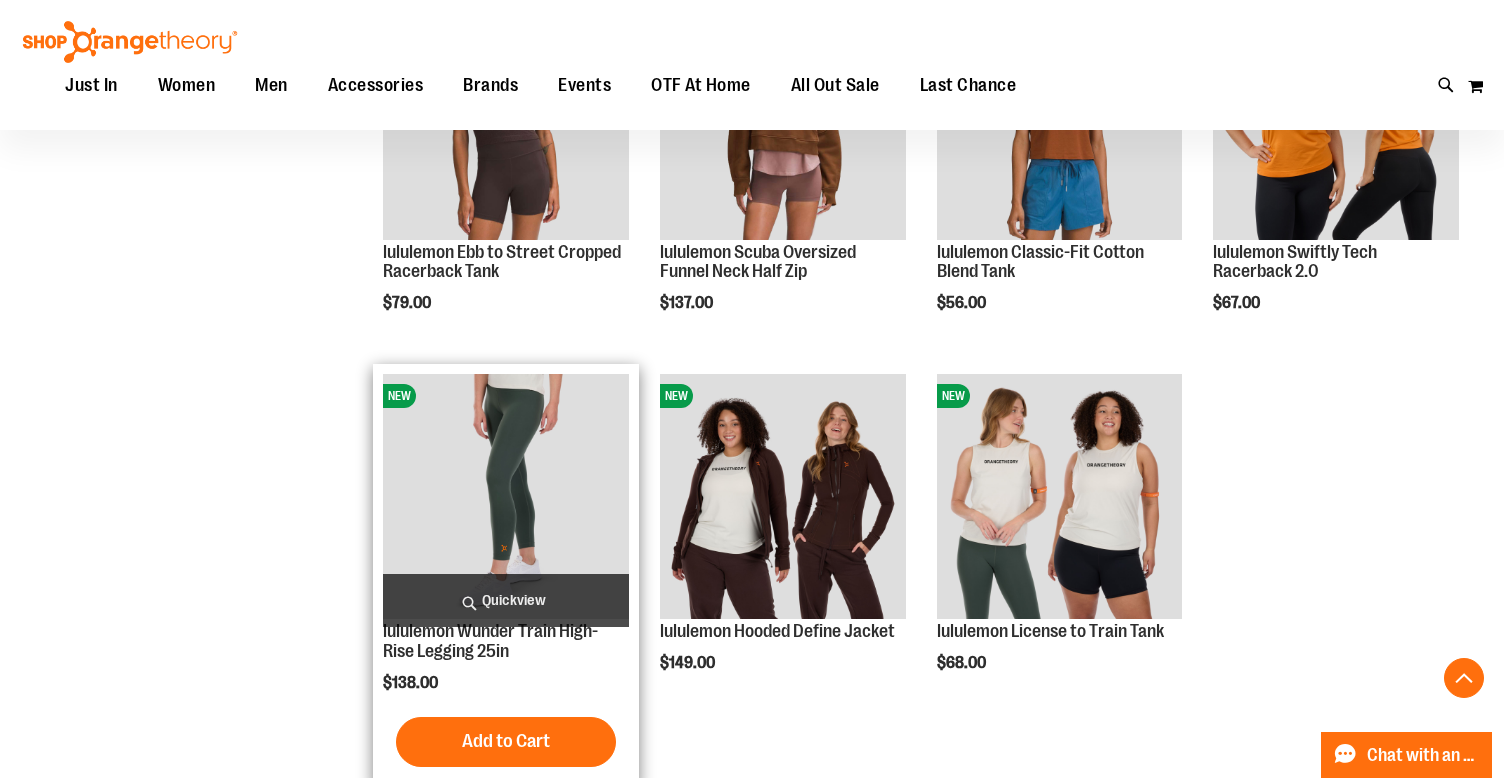 click at bounding box center [506, 497] 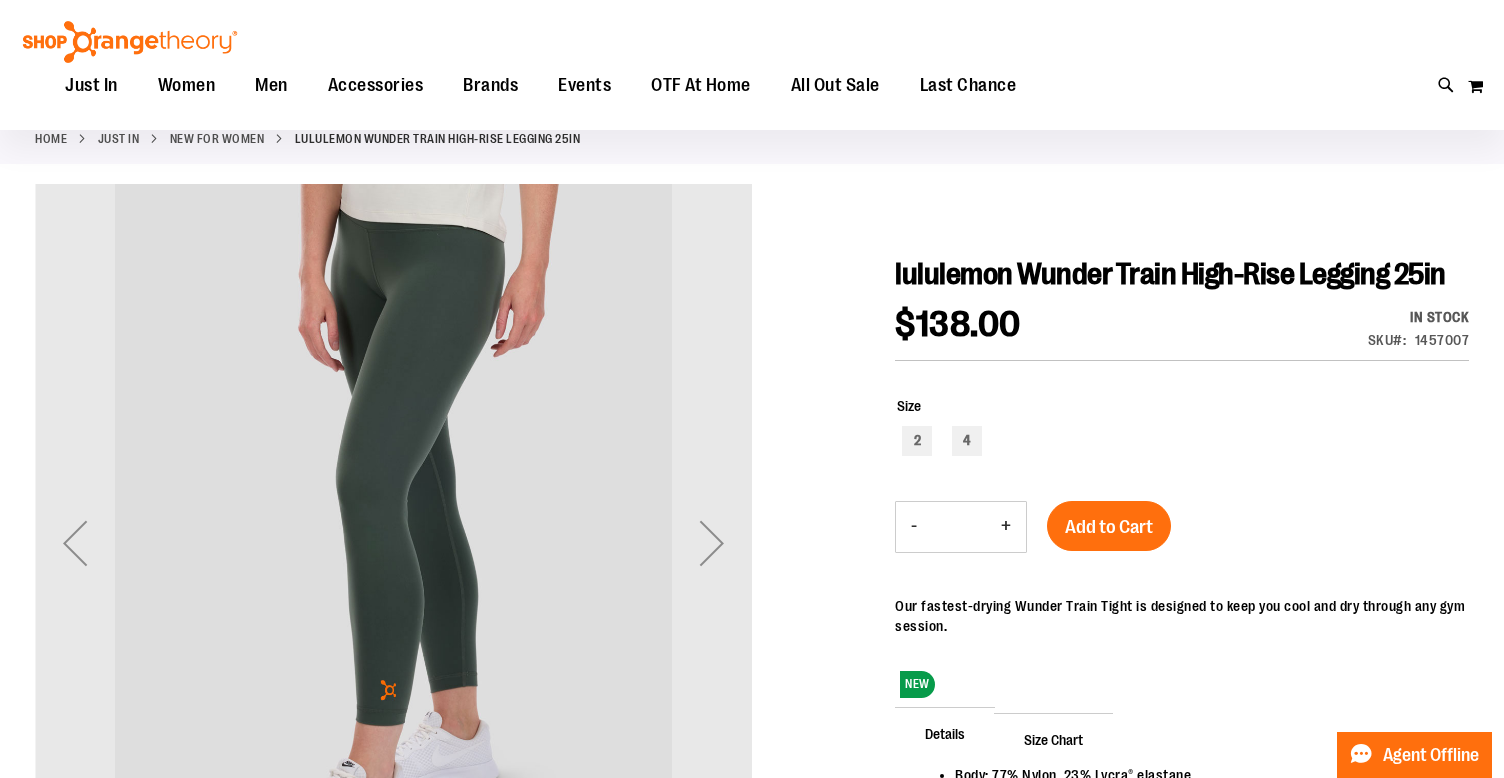 scroll, scrollTop: 96, scrollLeft: 0, axis: vertical 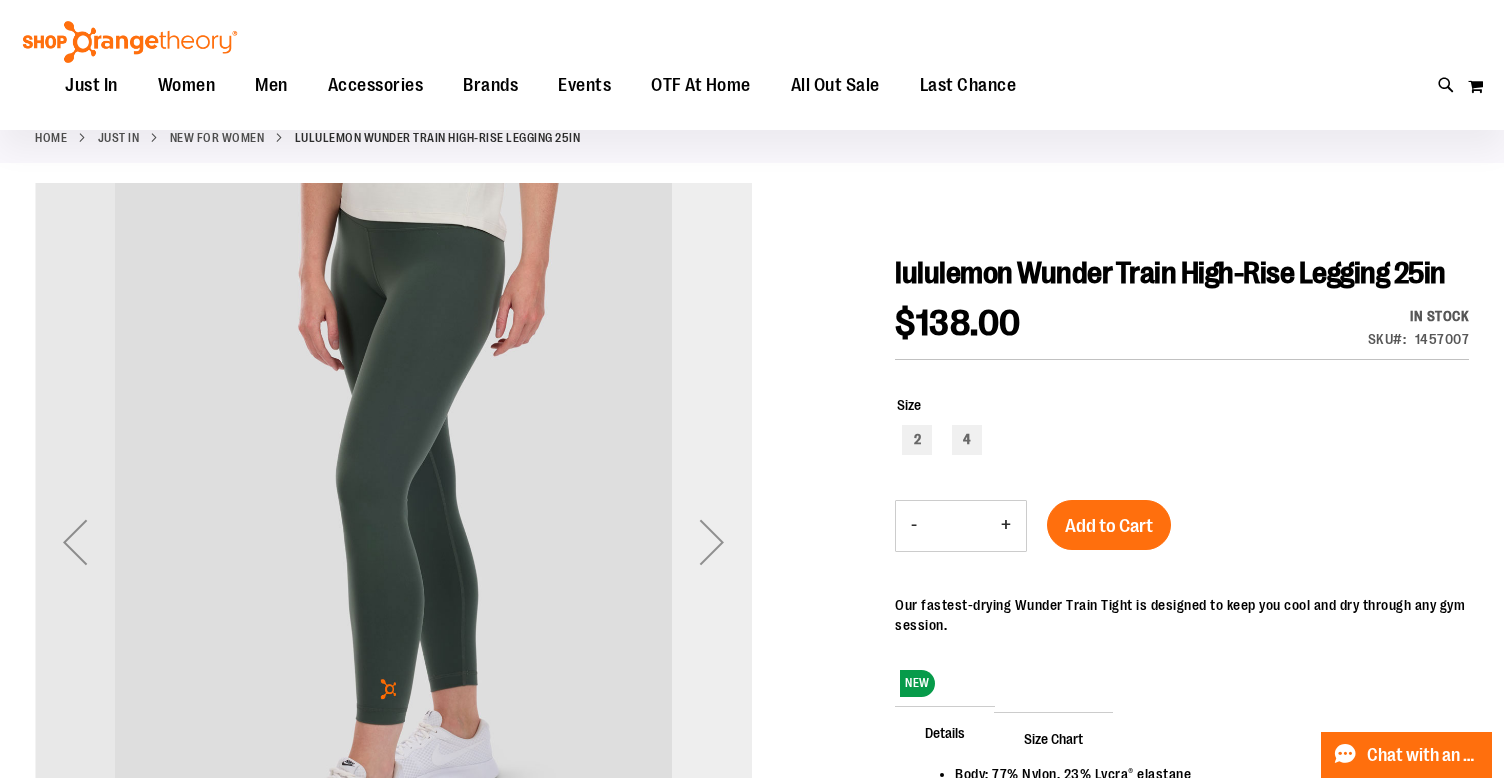 click at bounding box center (712, 542) 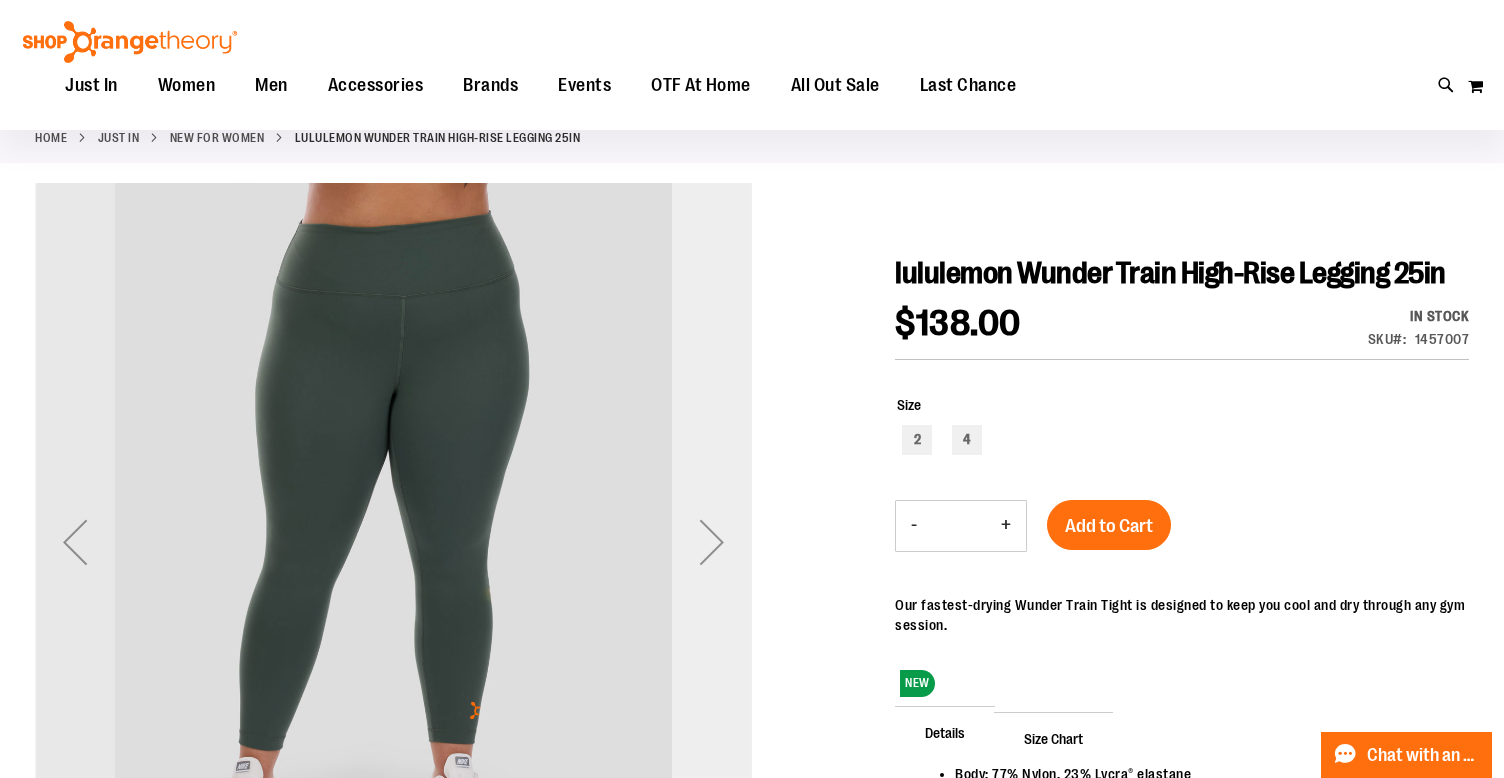 click at bounding box center [712, 542] 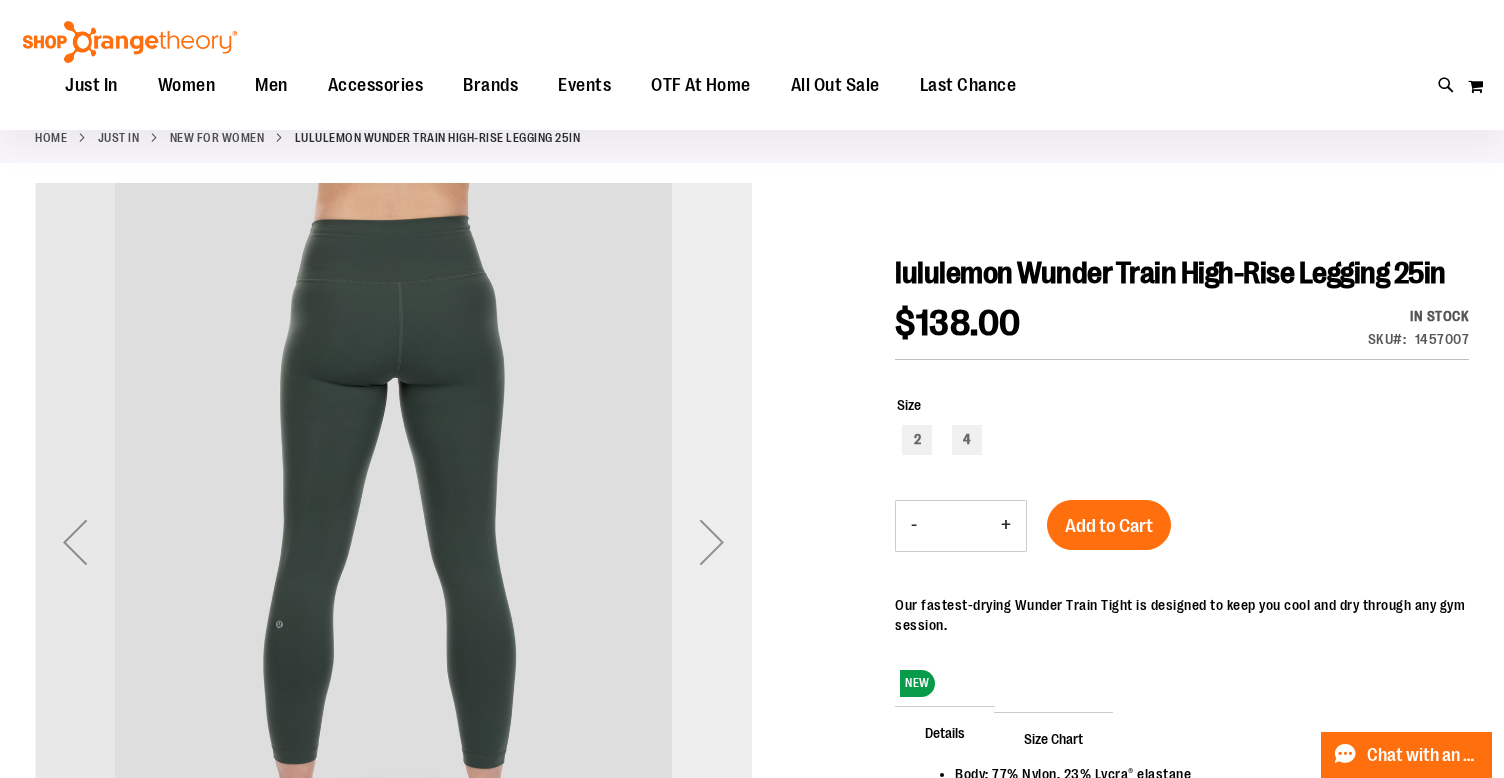 click at bounding box center [712, 542] 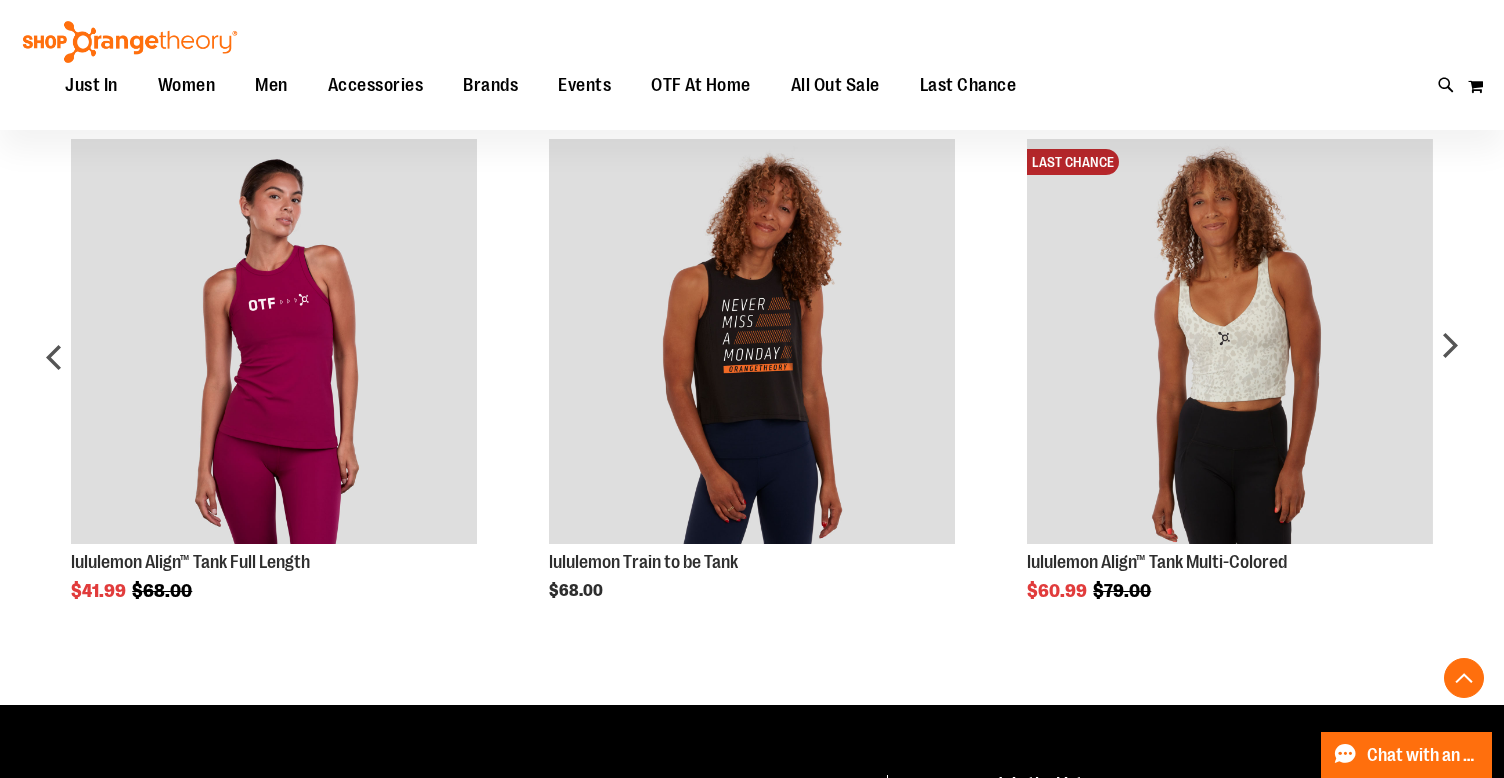 scroll, scrollTop: 1078, scrollLeft: 0, axis: vertical 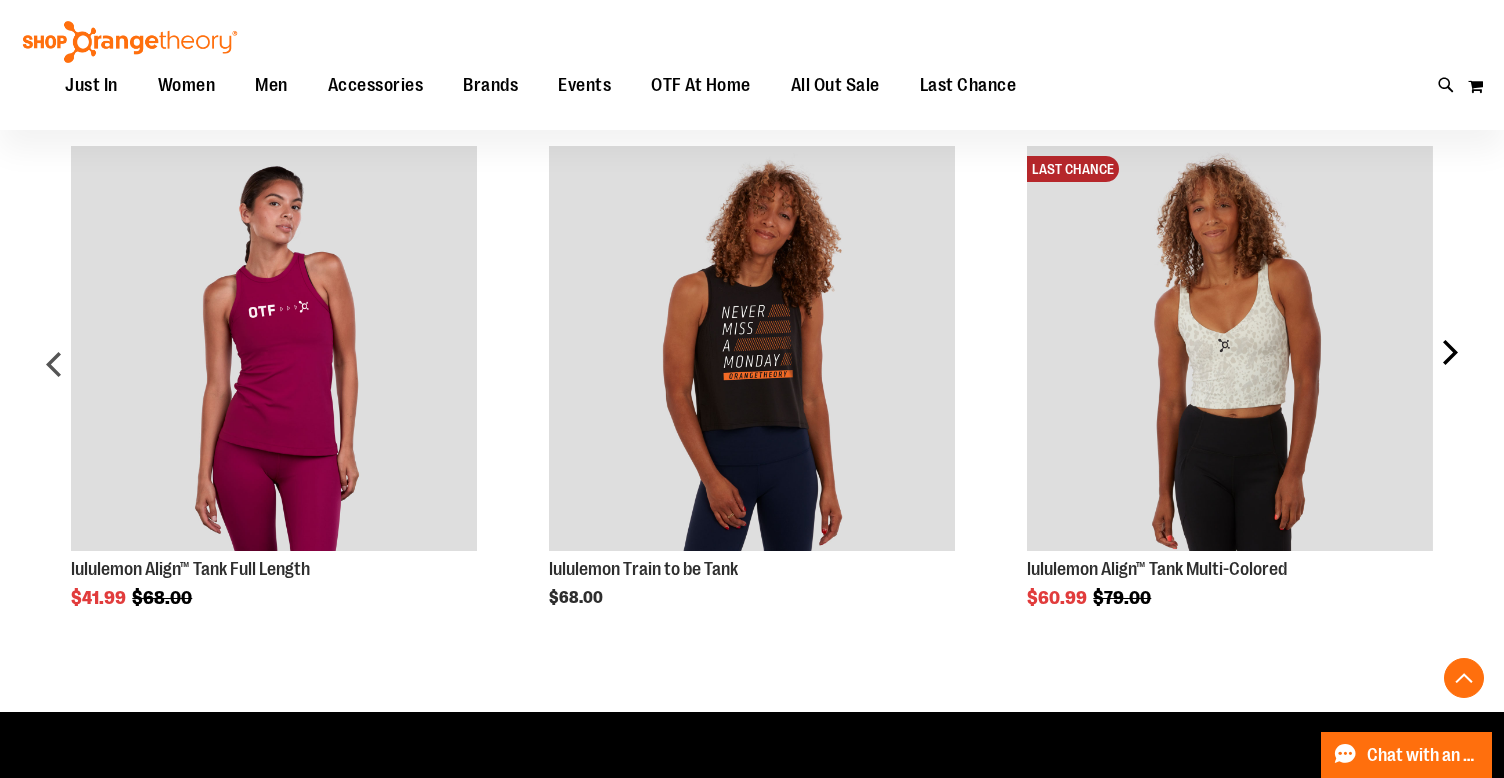 click on "next" at bounding box center [1449, 371] 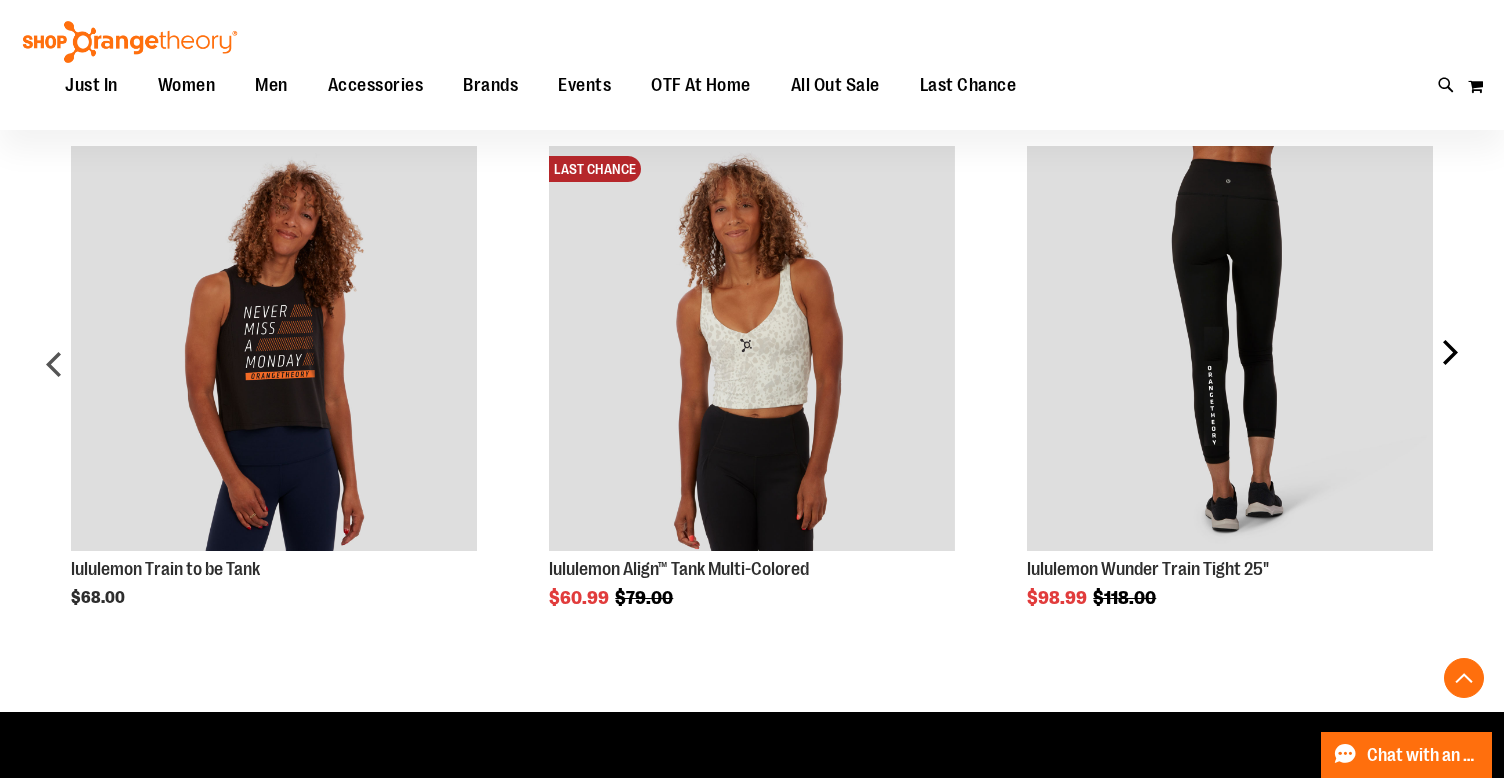 click on "next" at bounding box center (1449, 371) 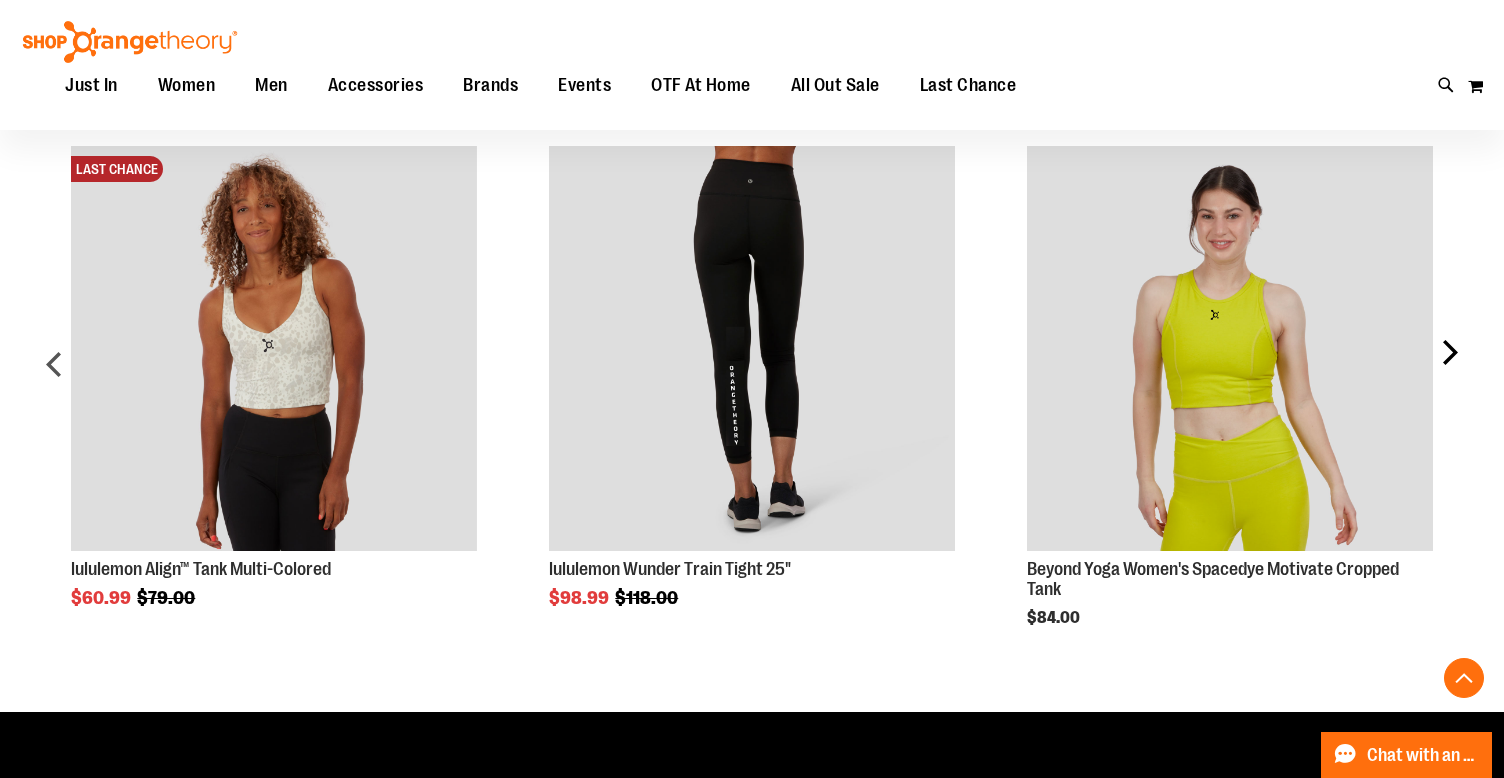 click on "next" at bounding box center [1449, 371] 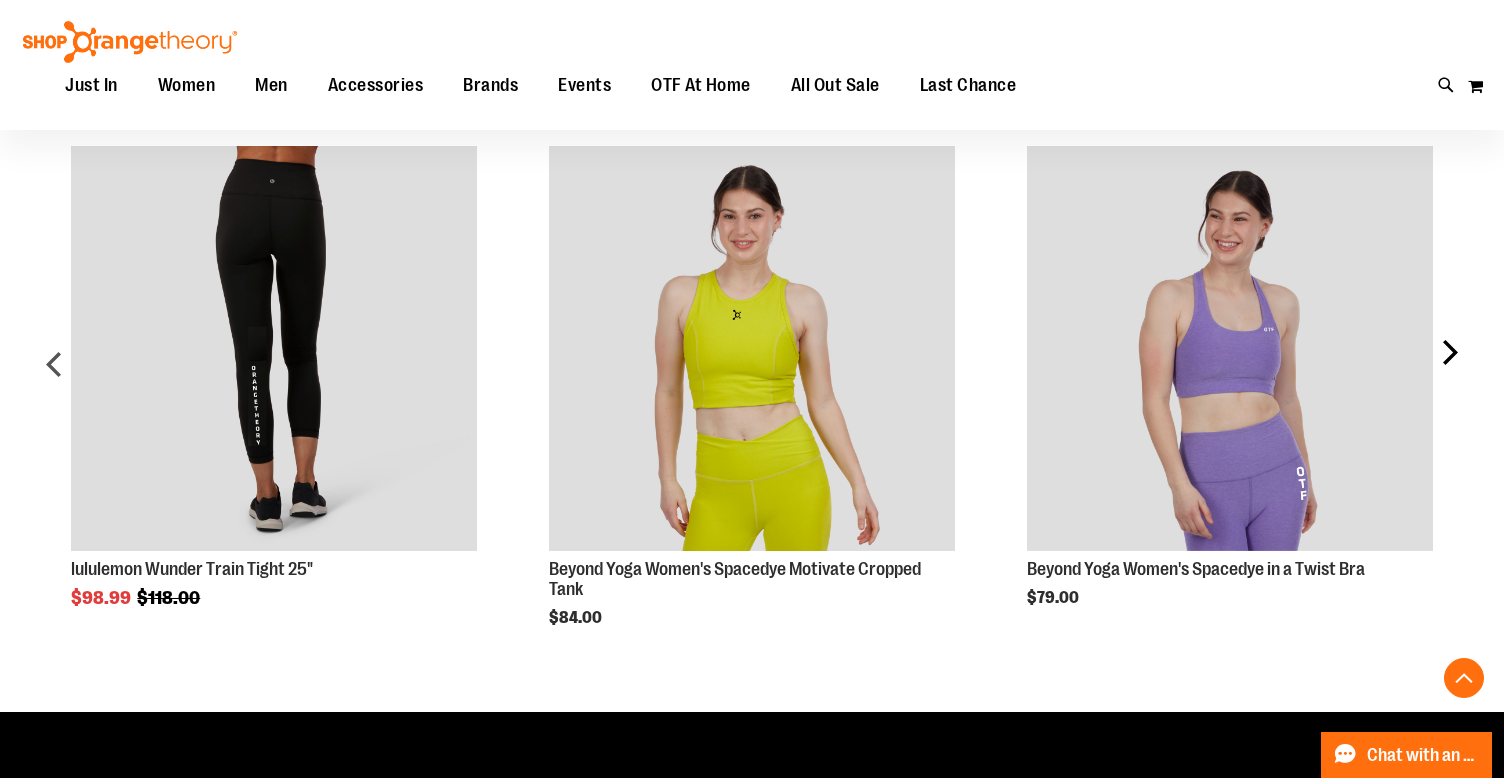 click on "next" at bounding box center (1449, 371) 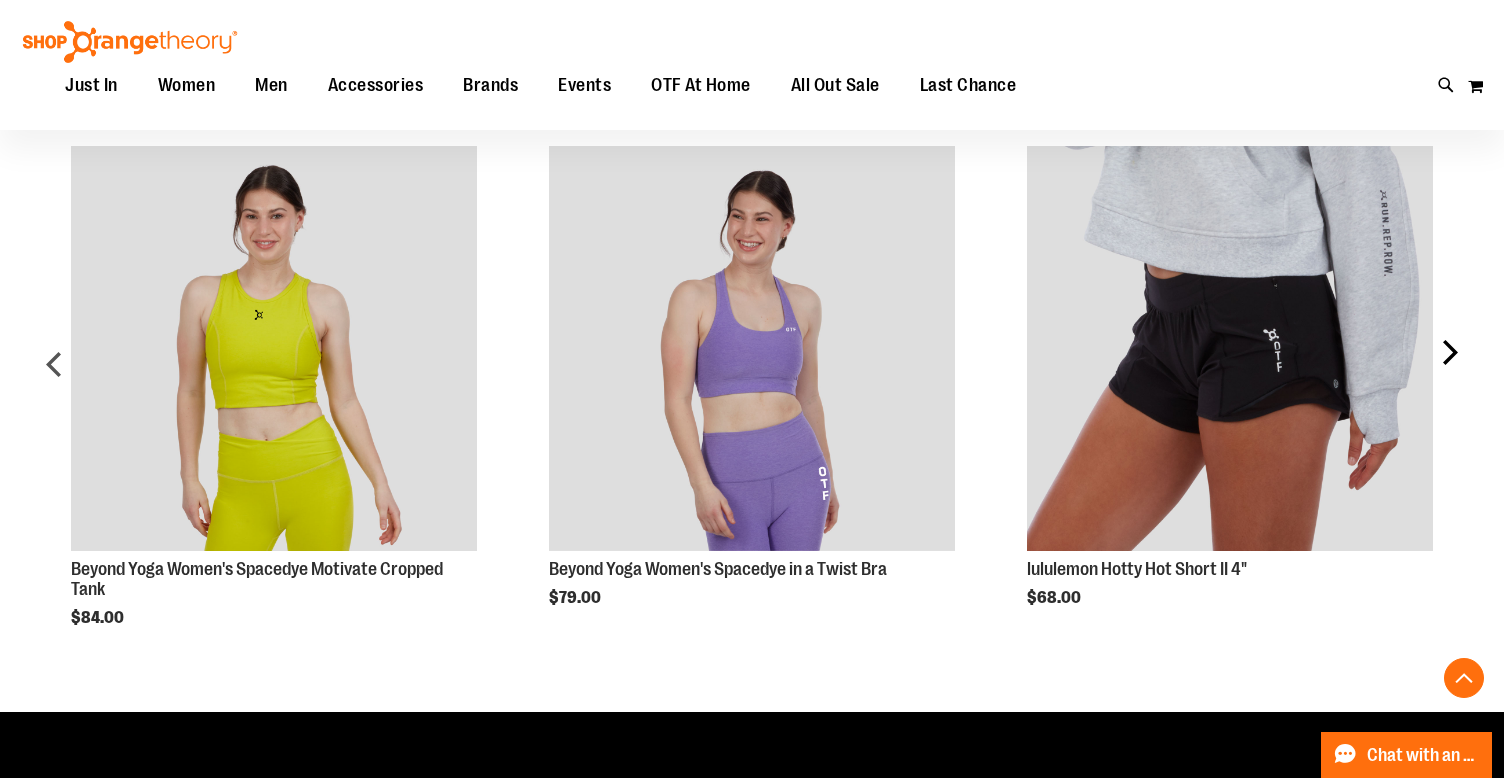 click on "next" at bounding box center (1449, 371) 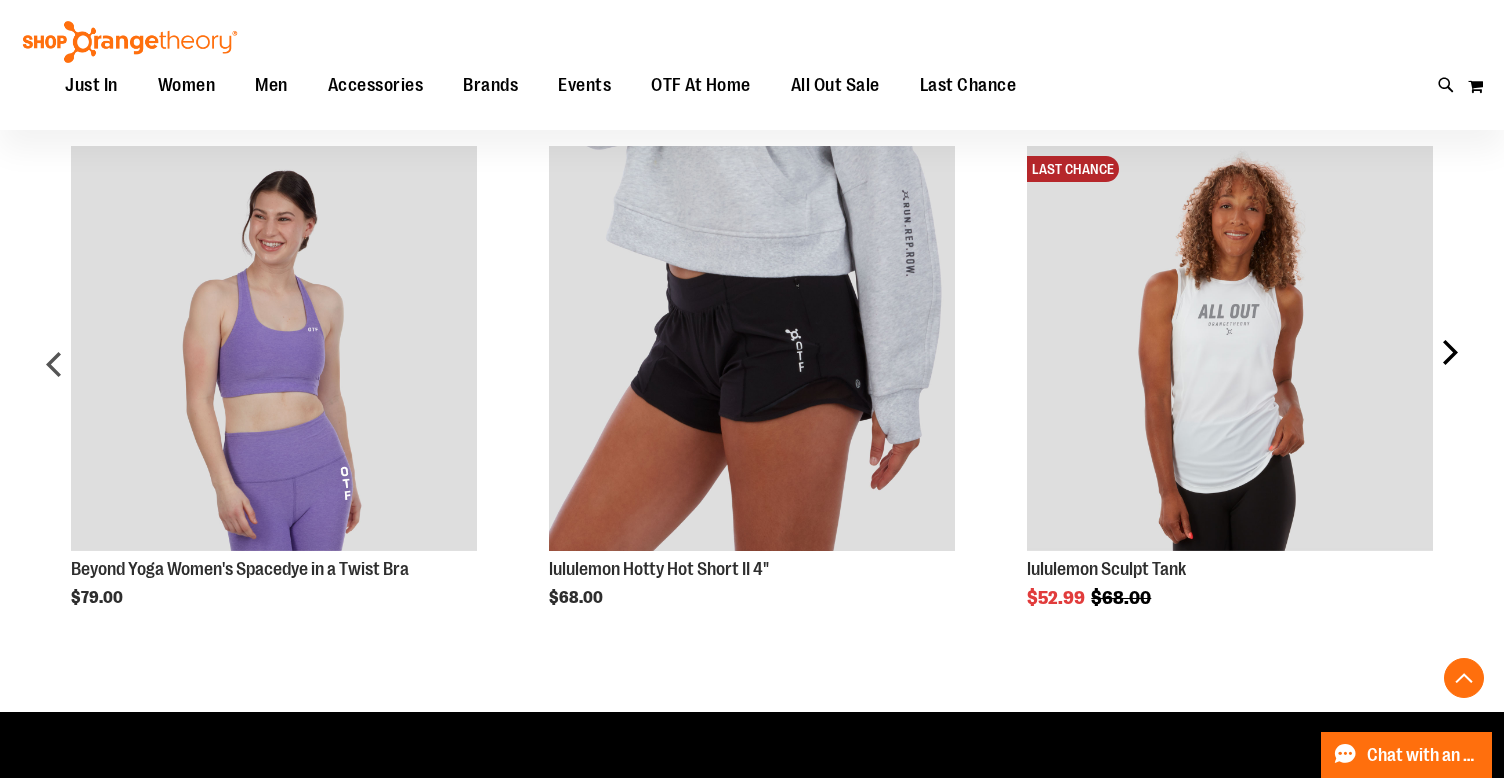 click on "next" at bounding box center [1449, 371] 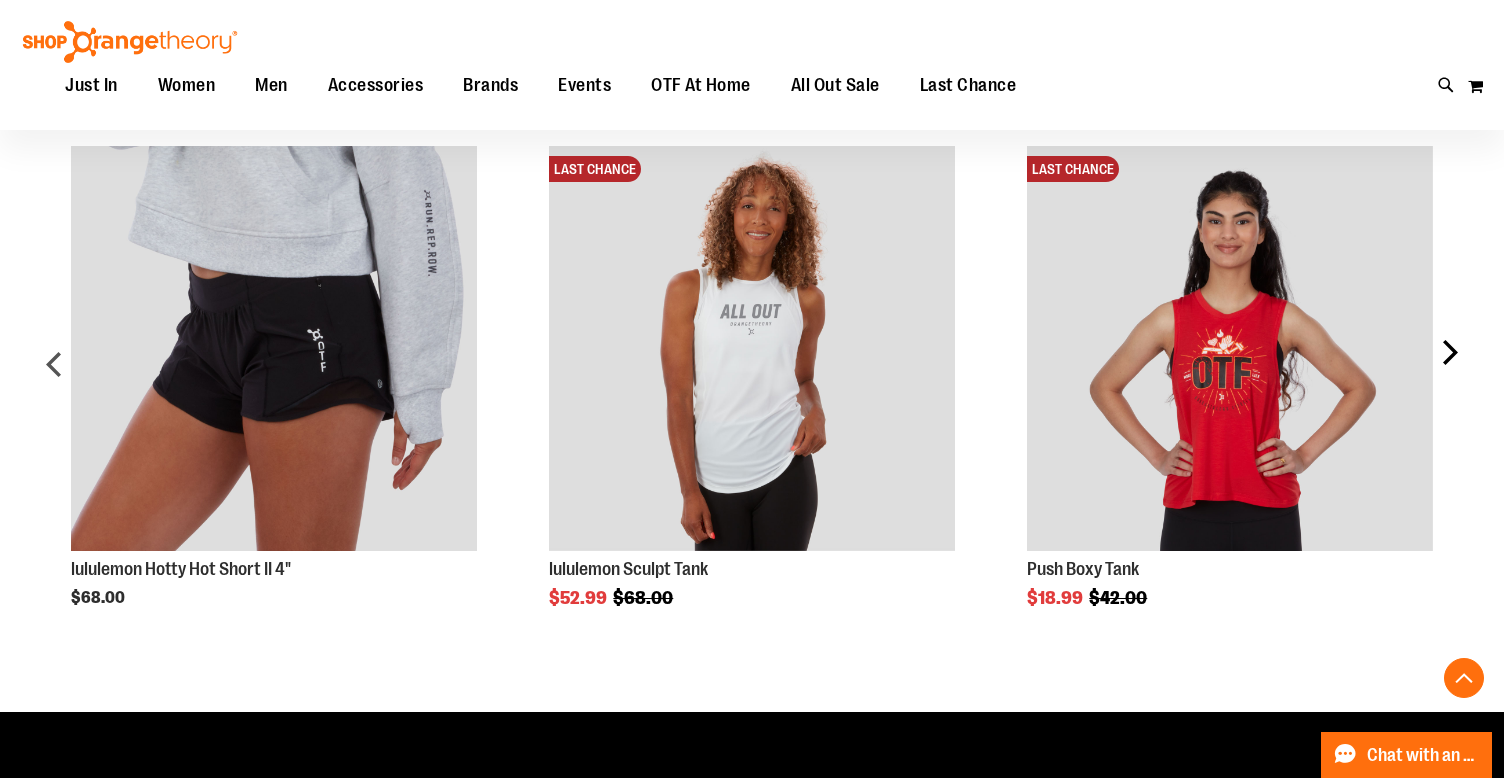 click on "next" at bounding box center (1449, 371) 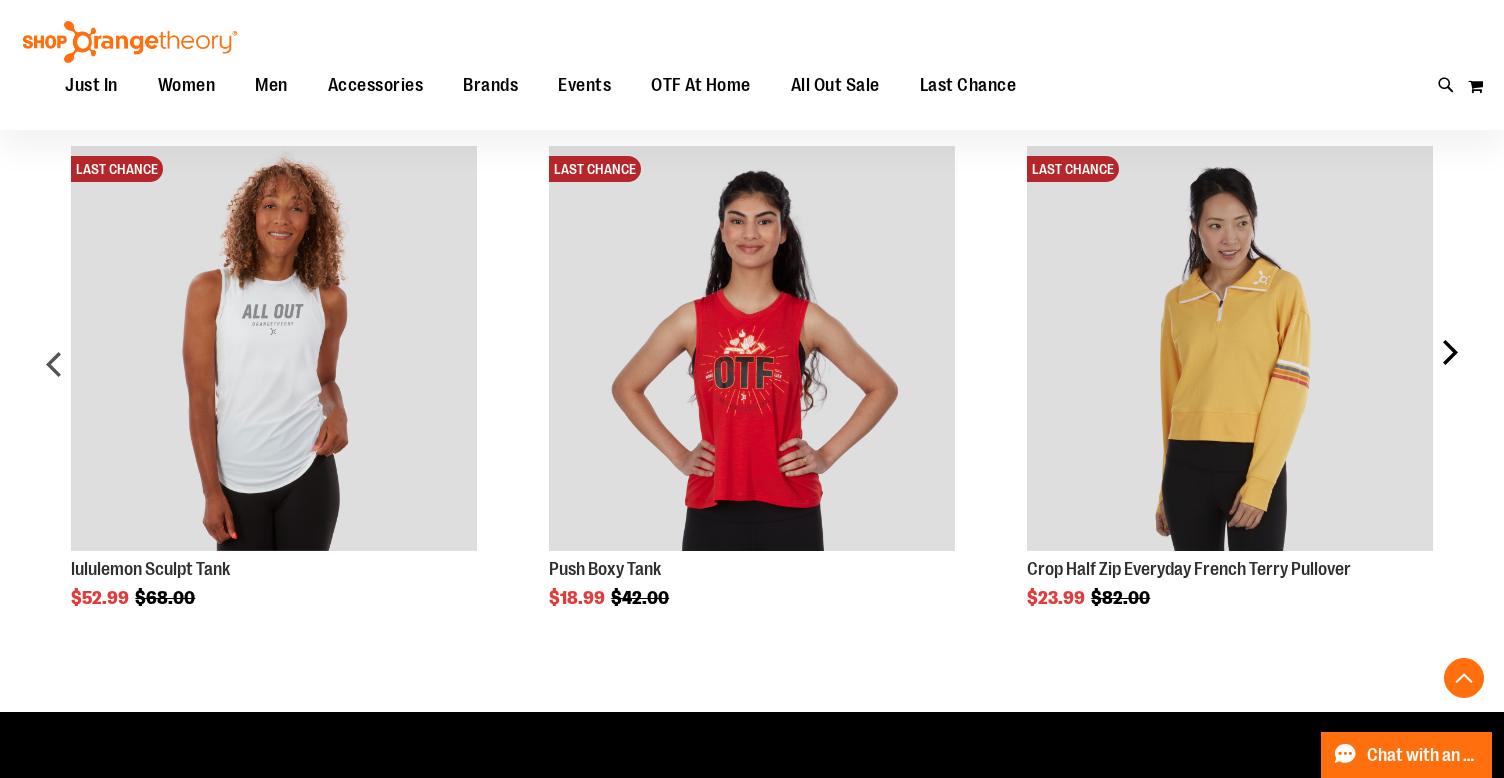 click on "next" at bounding box center (1449, 371) 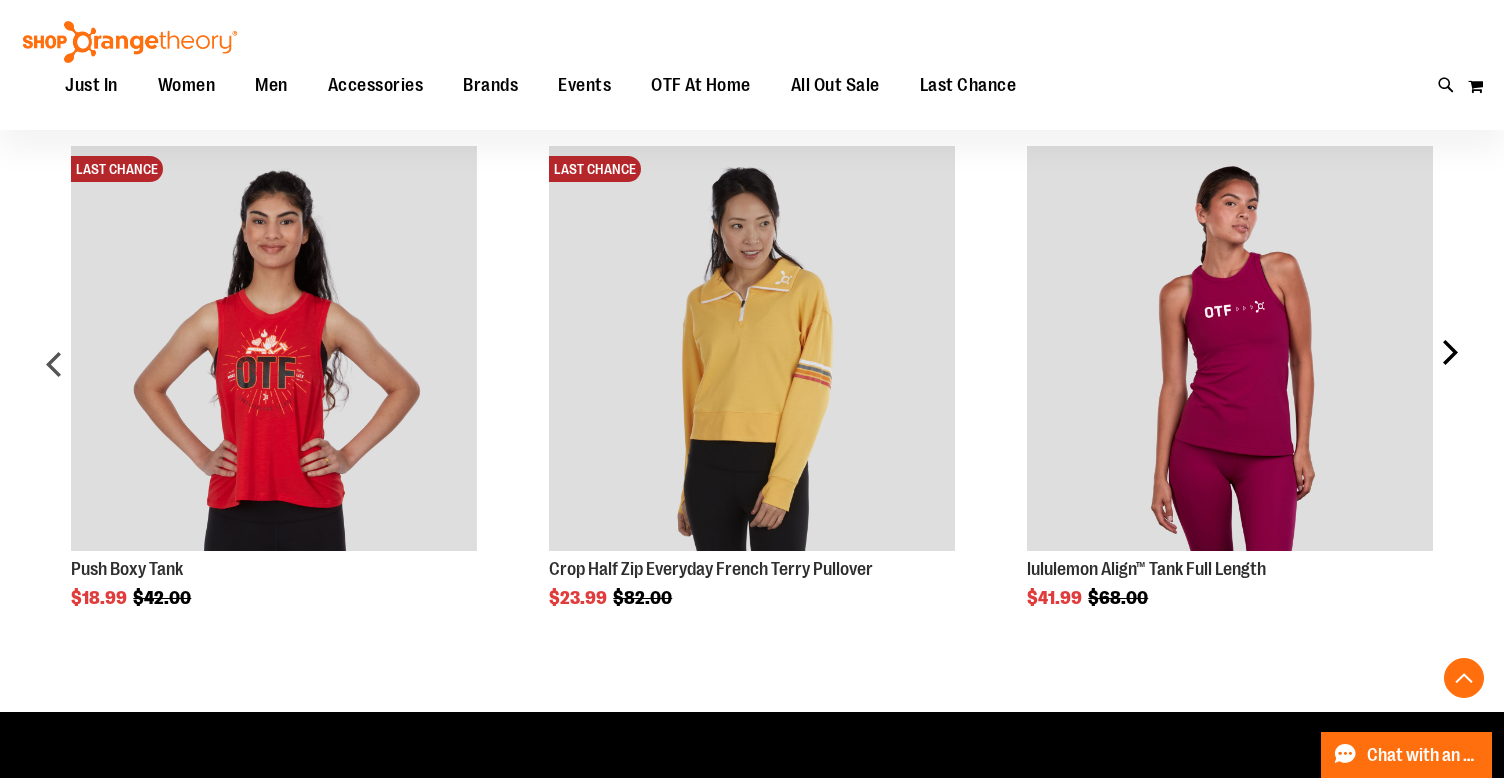 click on "next" at bounding box center (1449, 371) 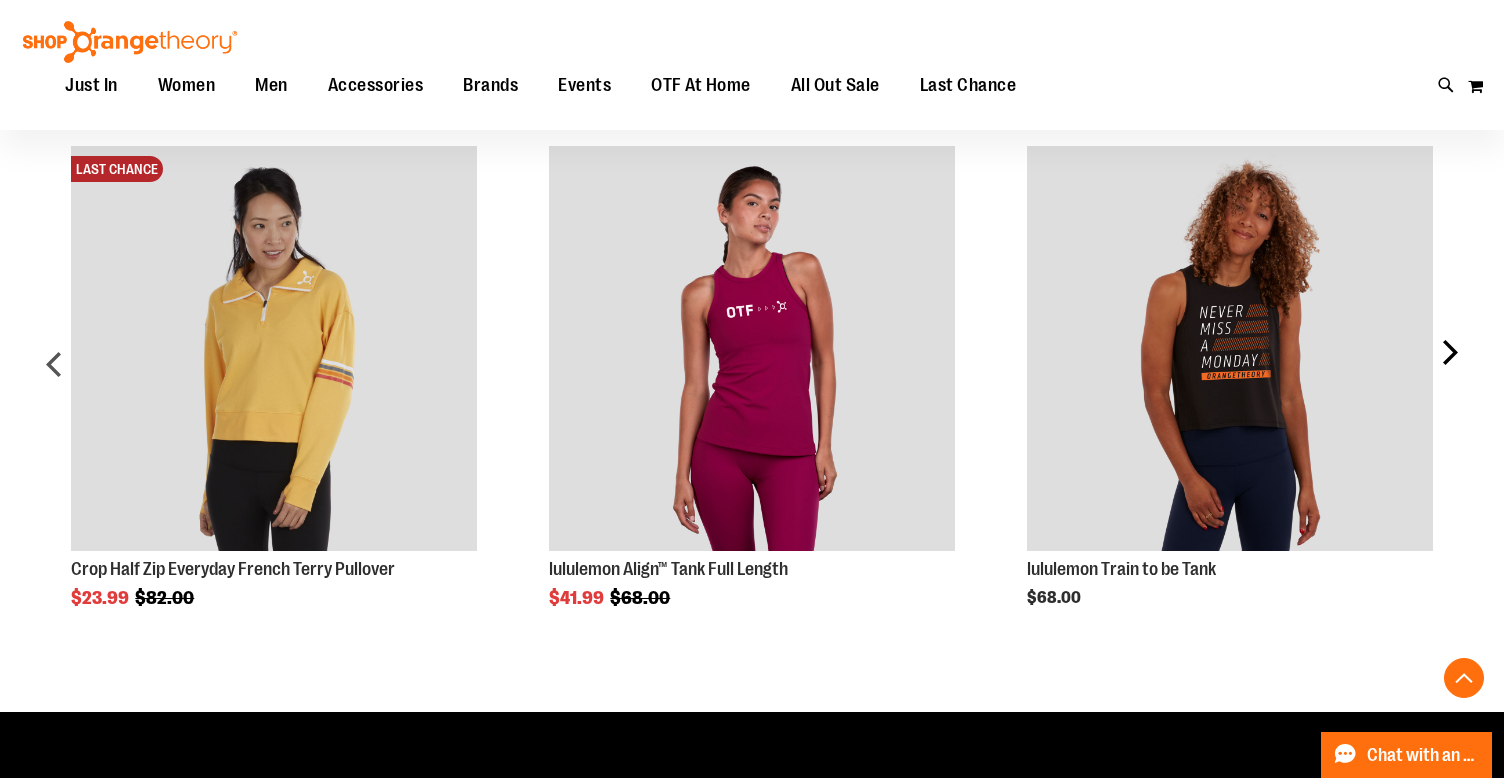 click on "next" at bounding box center (1449, 371) 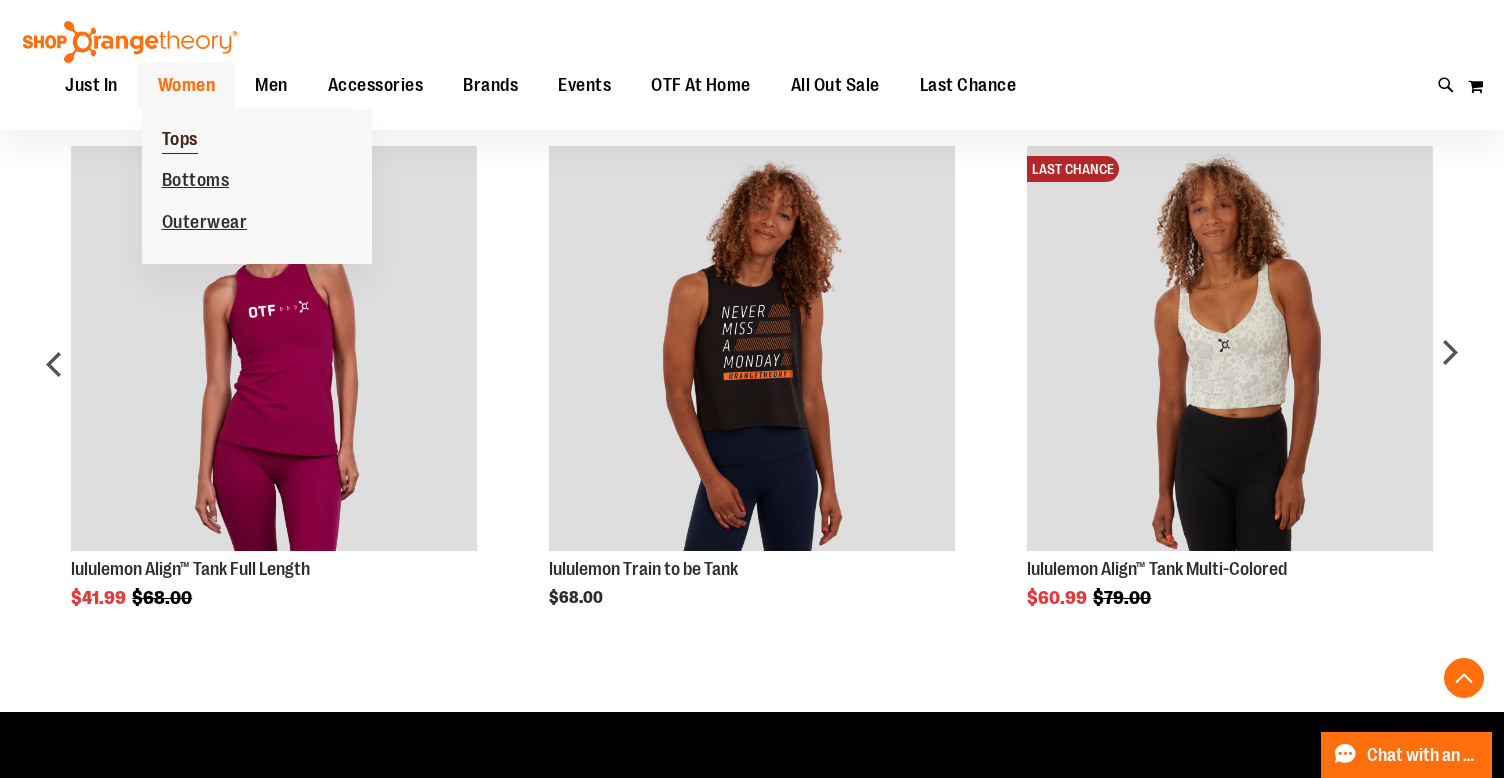 click on "Tops" at bounding box center [180, 141] 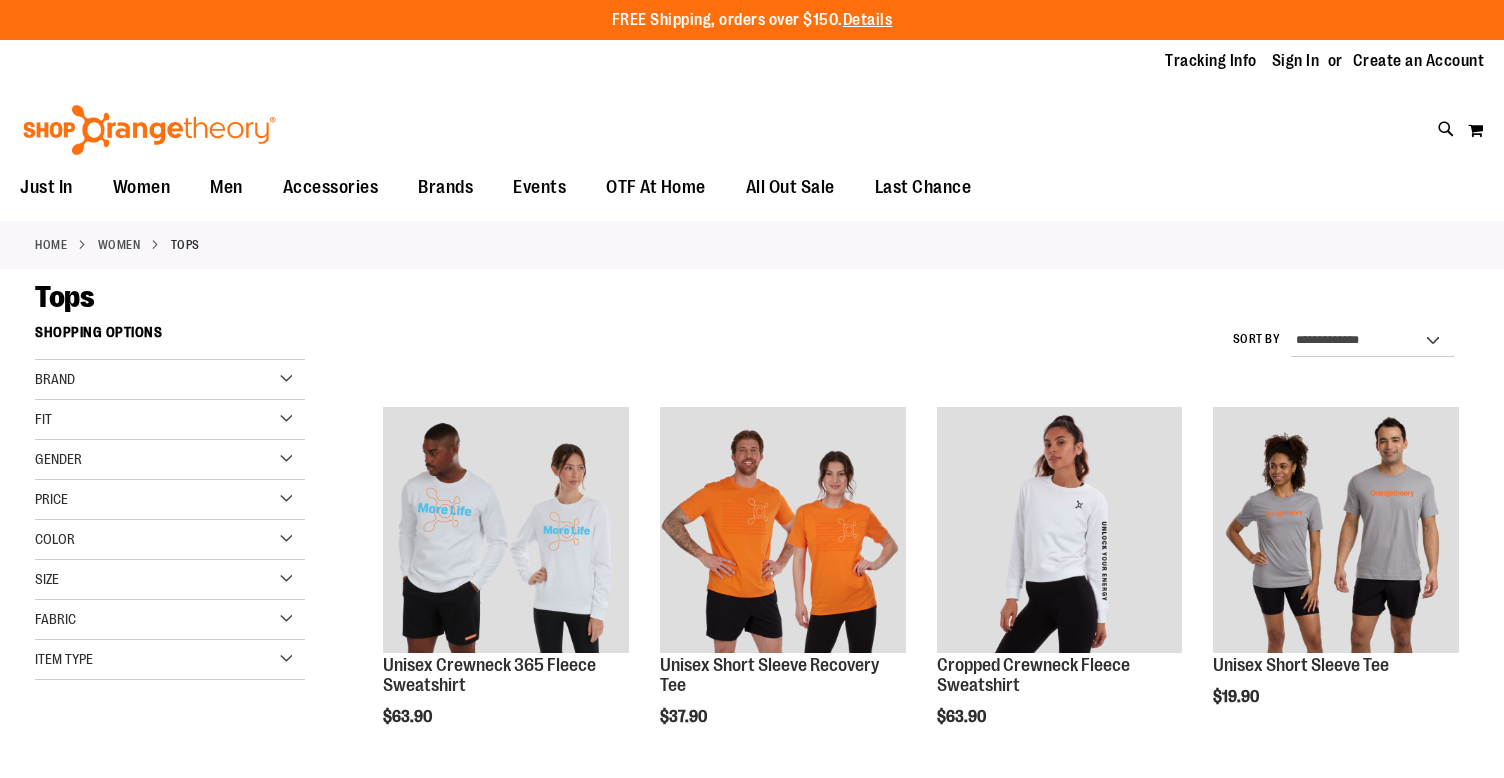 scroll, scrollTop: 0, scrollLeft: 0, axis: both 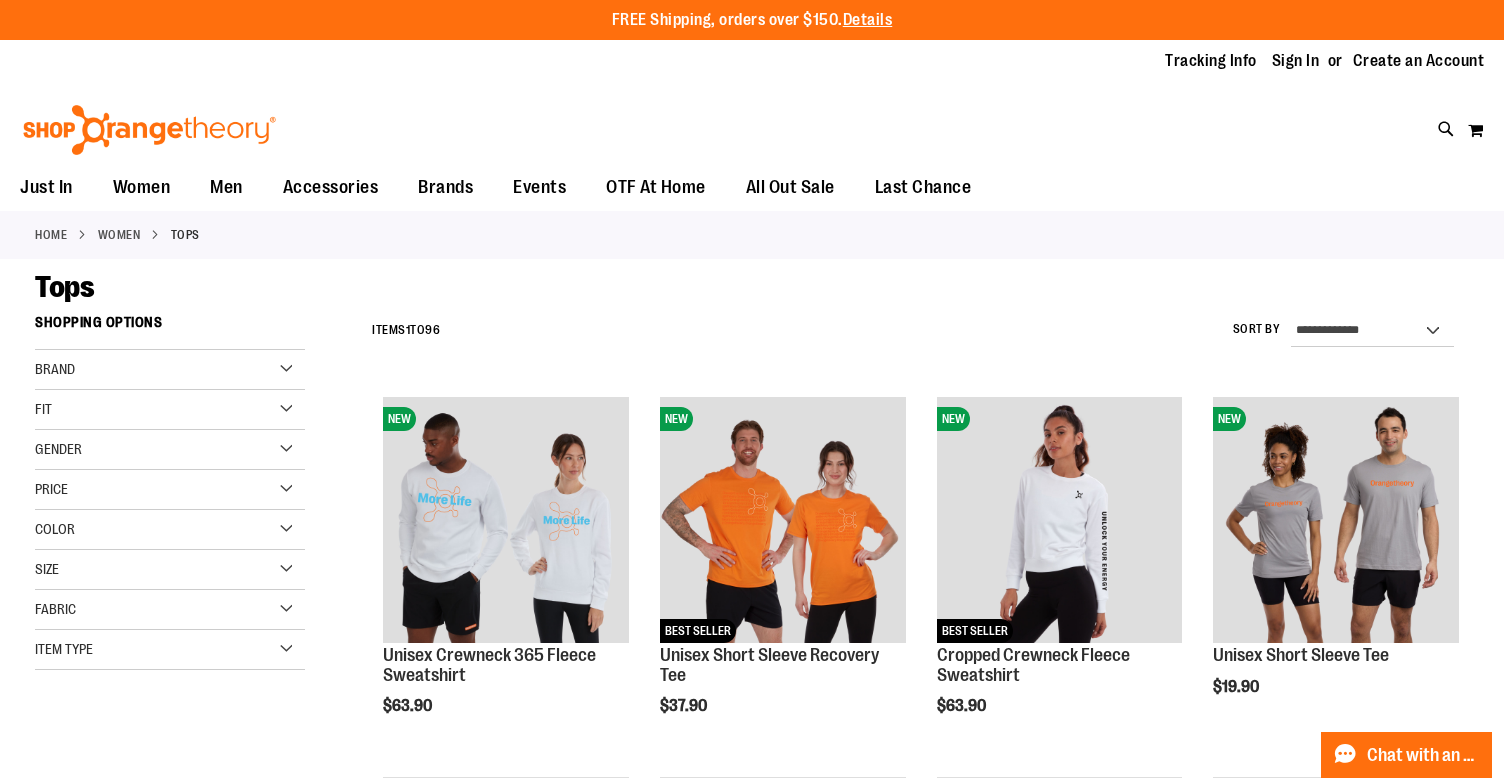 click on "Brand" at bounding box center (170, 370) 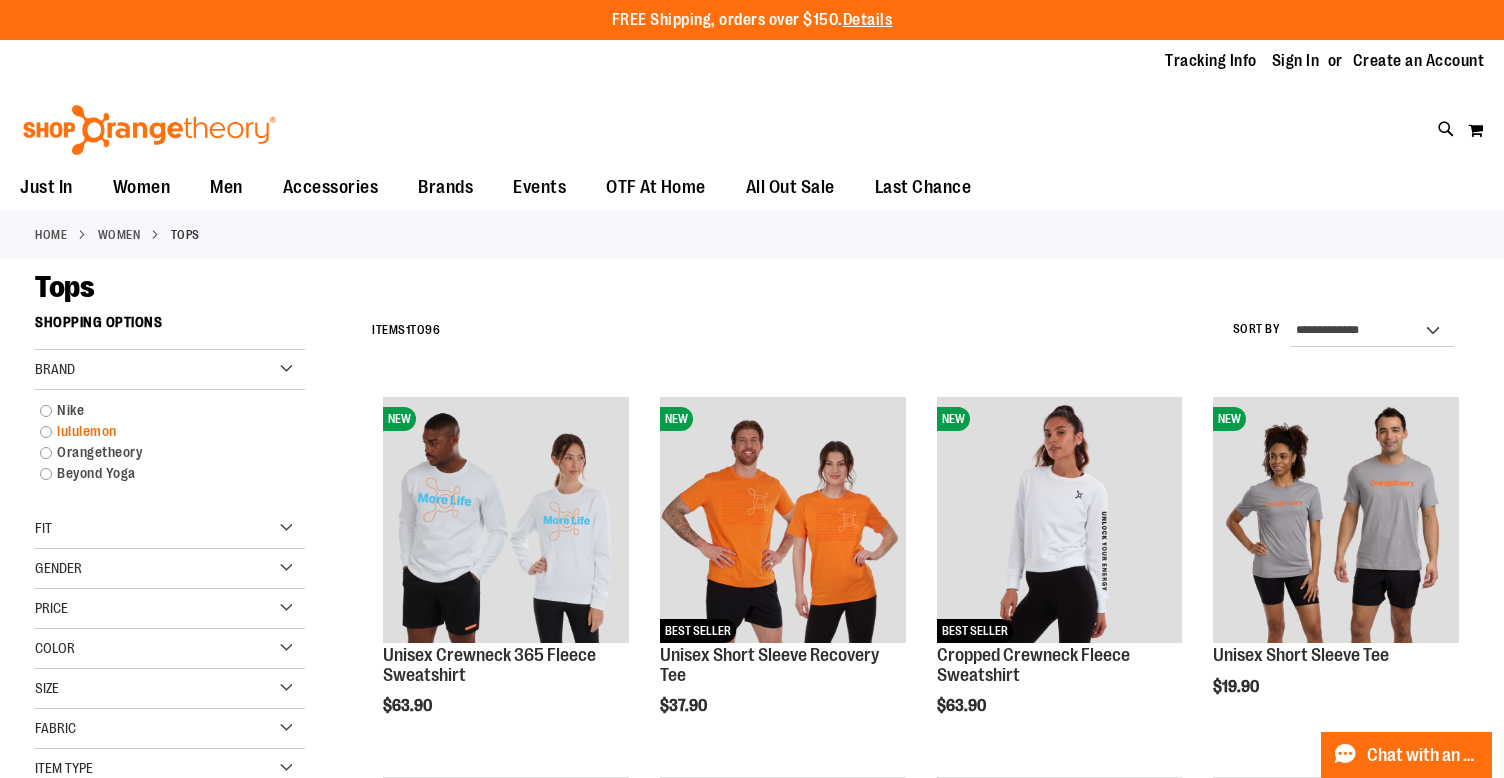 click on "lululemon" at bounding box center (159, 431) 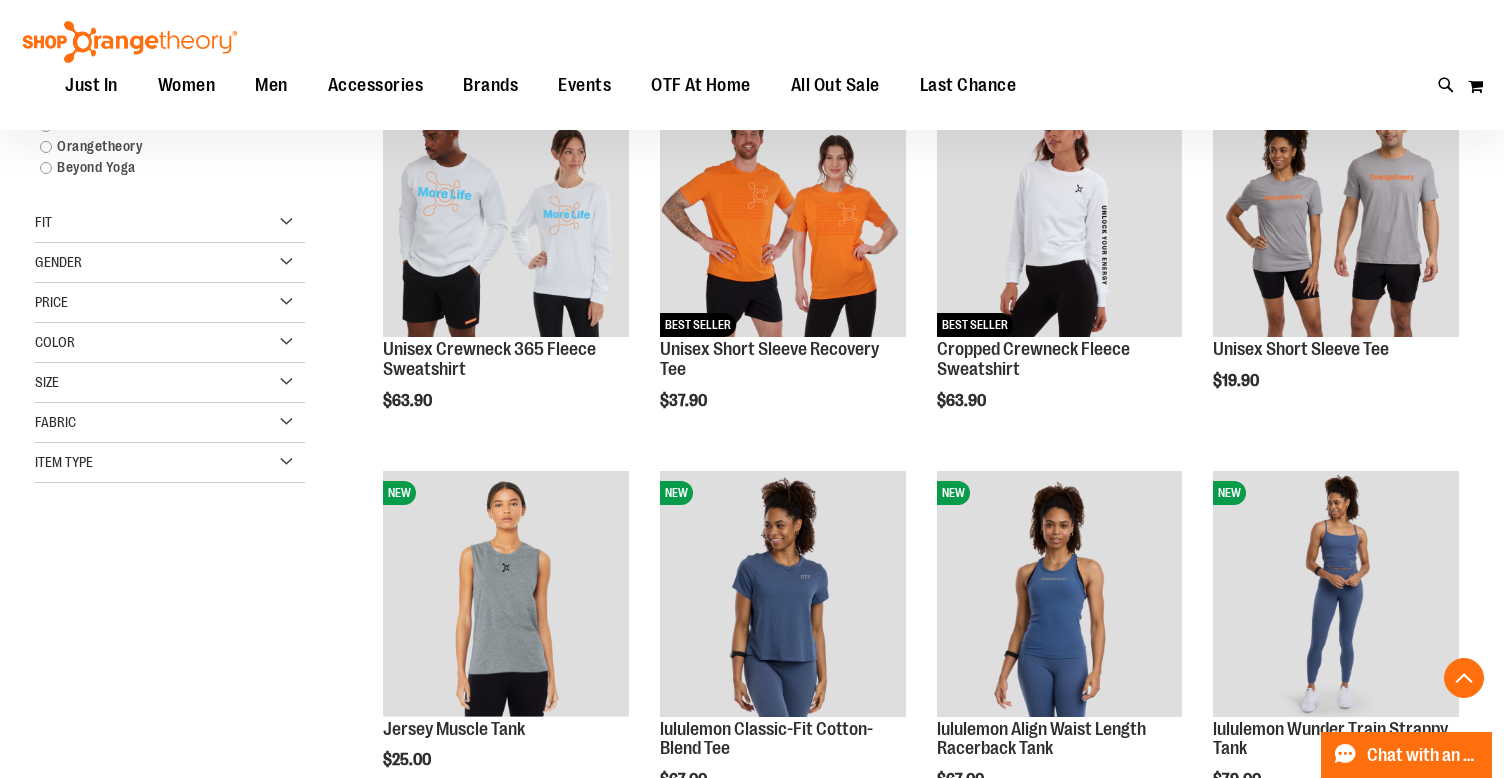 scroll, scrollTop: 304, scrollLeft: 0, axis: vertical 